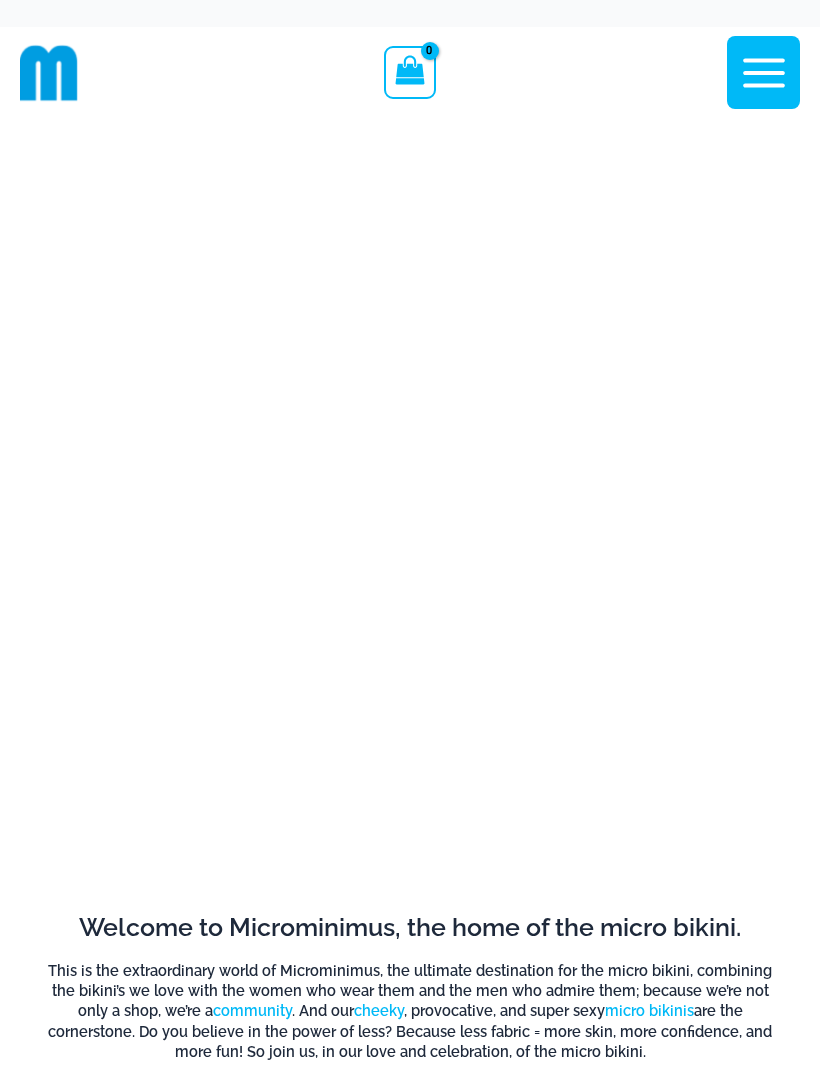 scroll, scrollTop: 0, scrollLeft: 0, axis: both 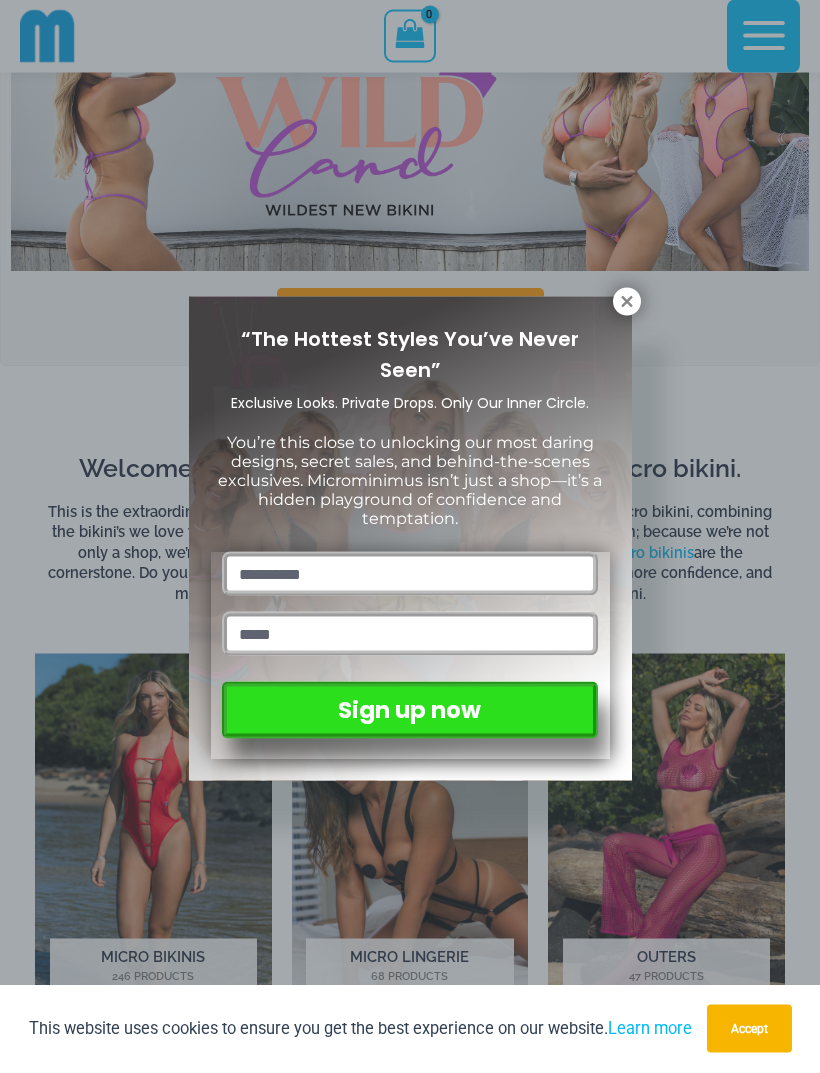 click 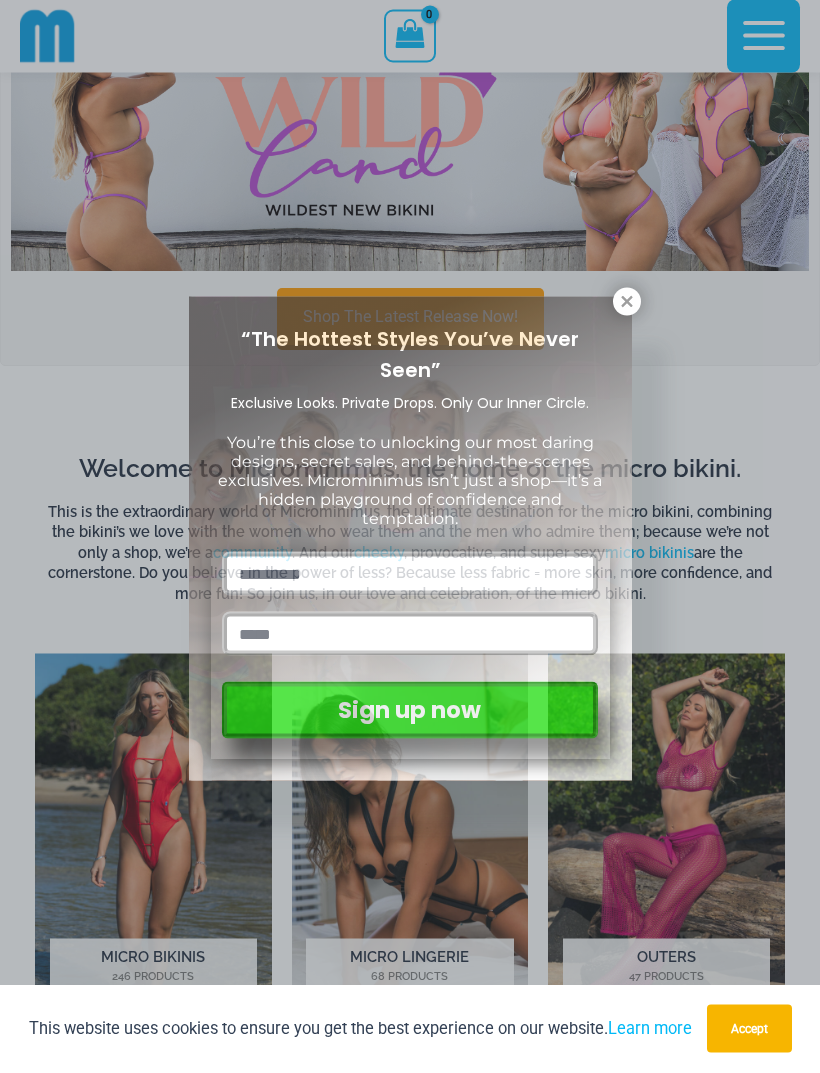 scroll, scrollTop: 469, scrollLeft: 0, axis: vertical 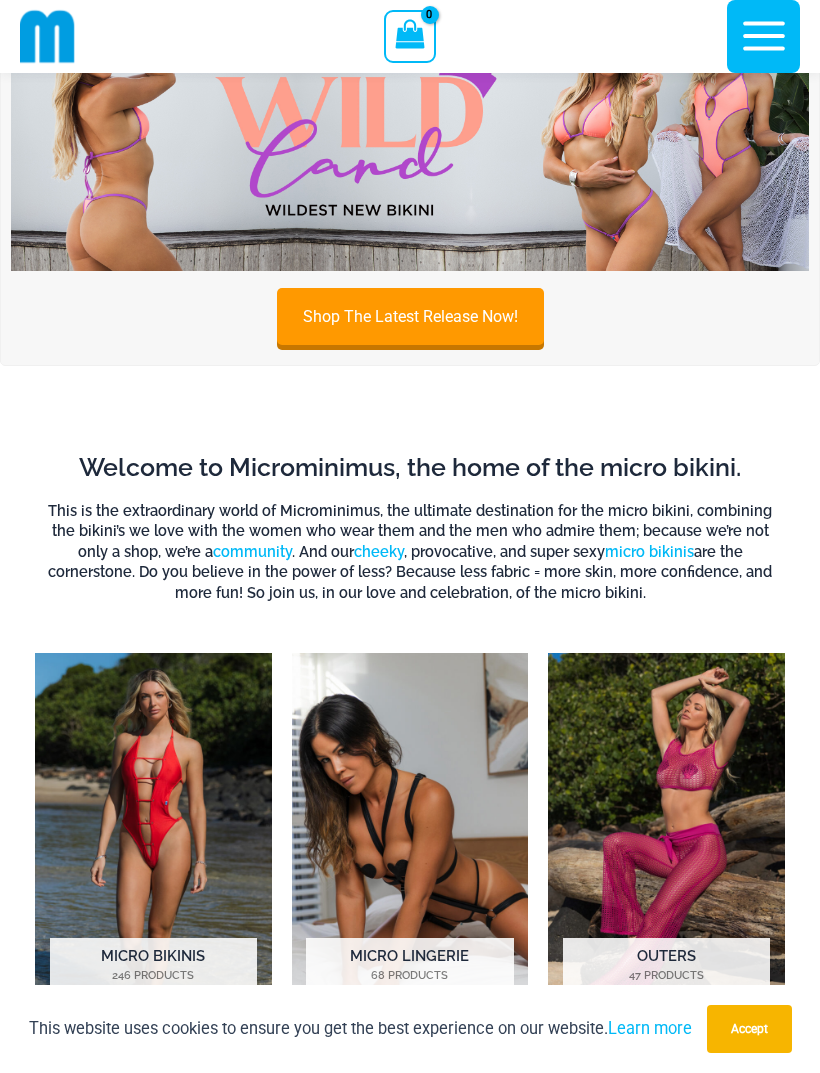 click on "Shop The Latest Release Now!" at bounding box center [410, 316] 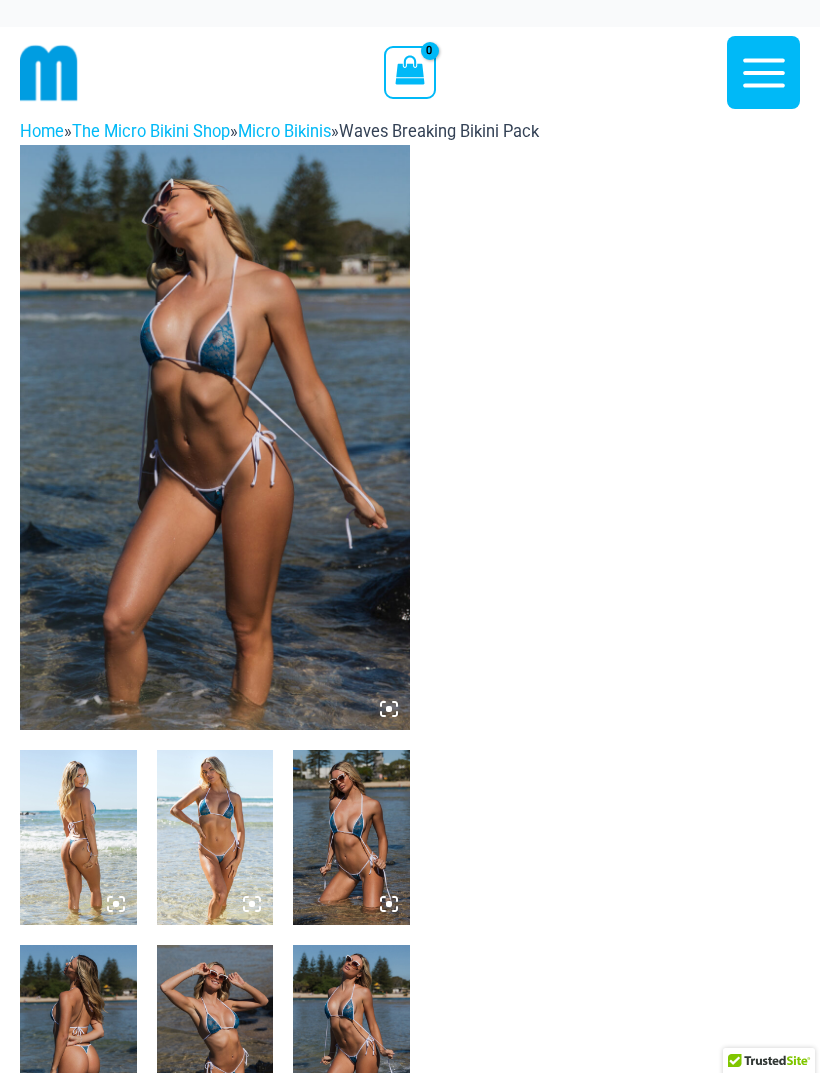 scroll, scrollTop: 0, scrollLeft: 0, axis: both 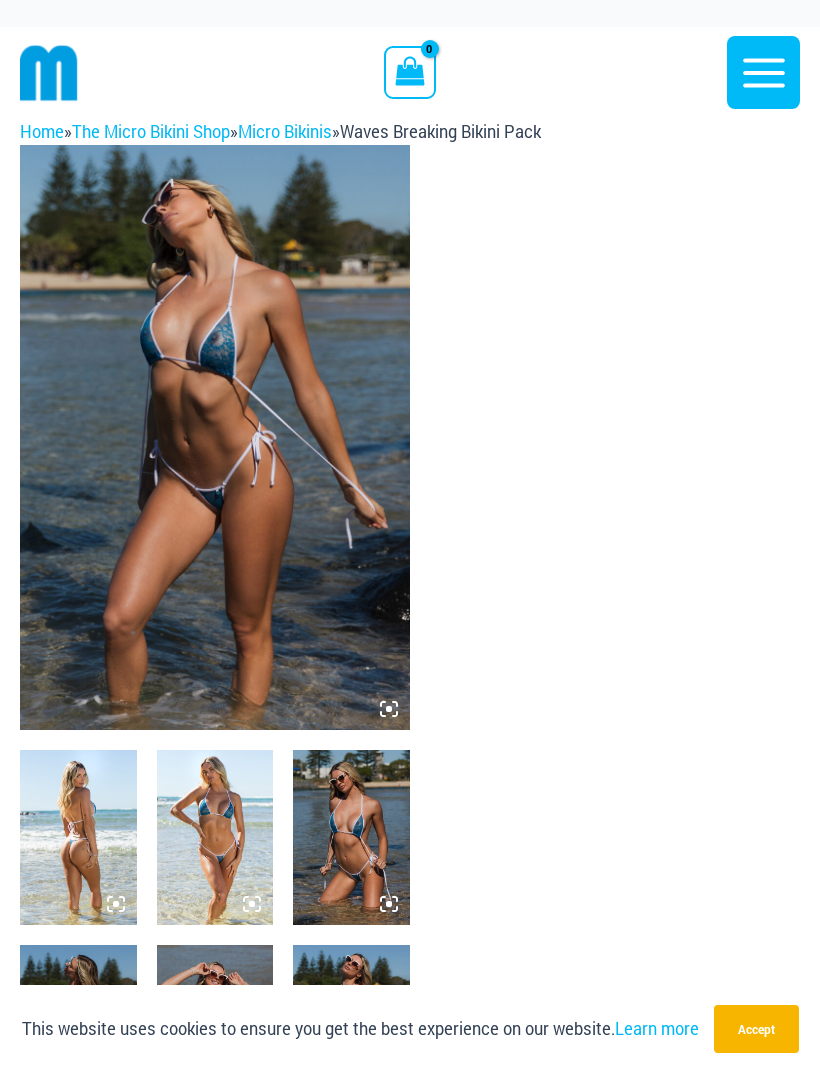 click at bounding box center [78, 837] 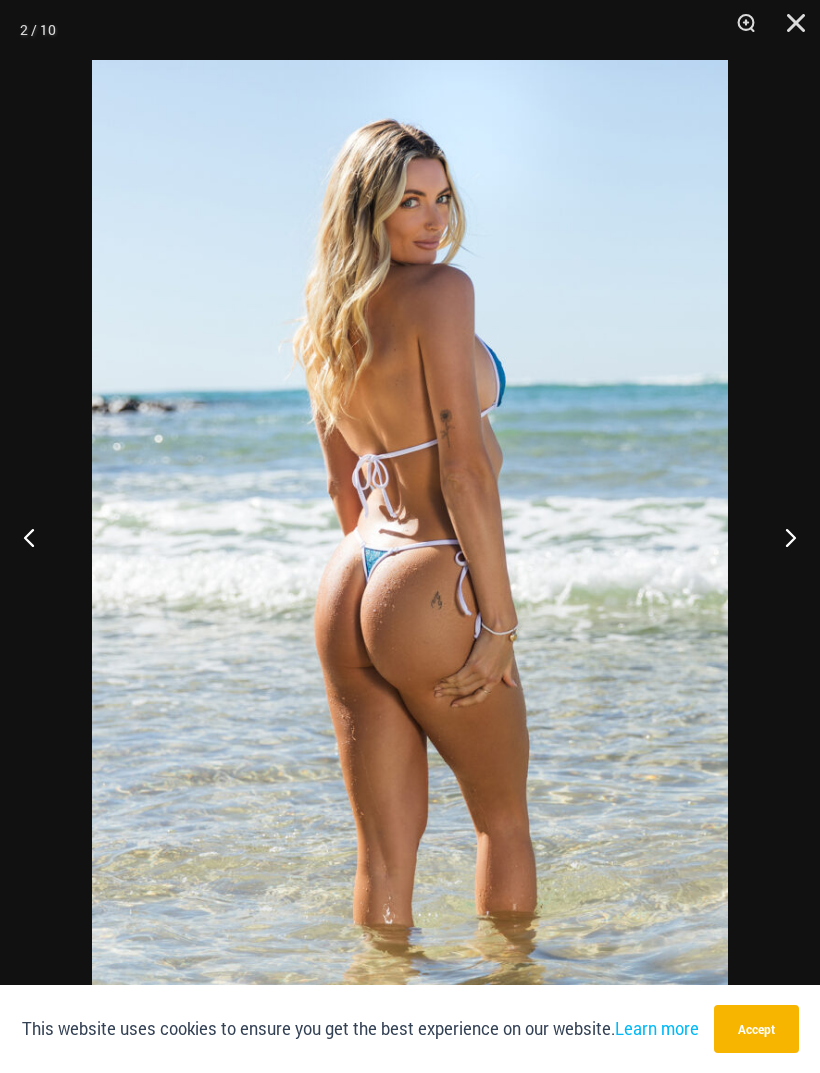 click at bounding box center [782, 537] 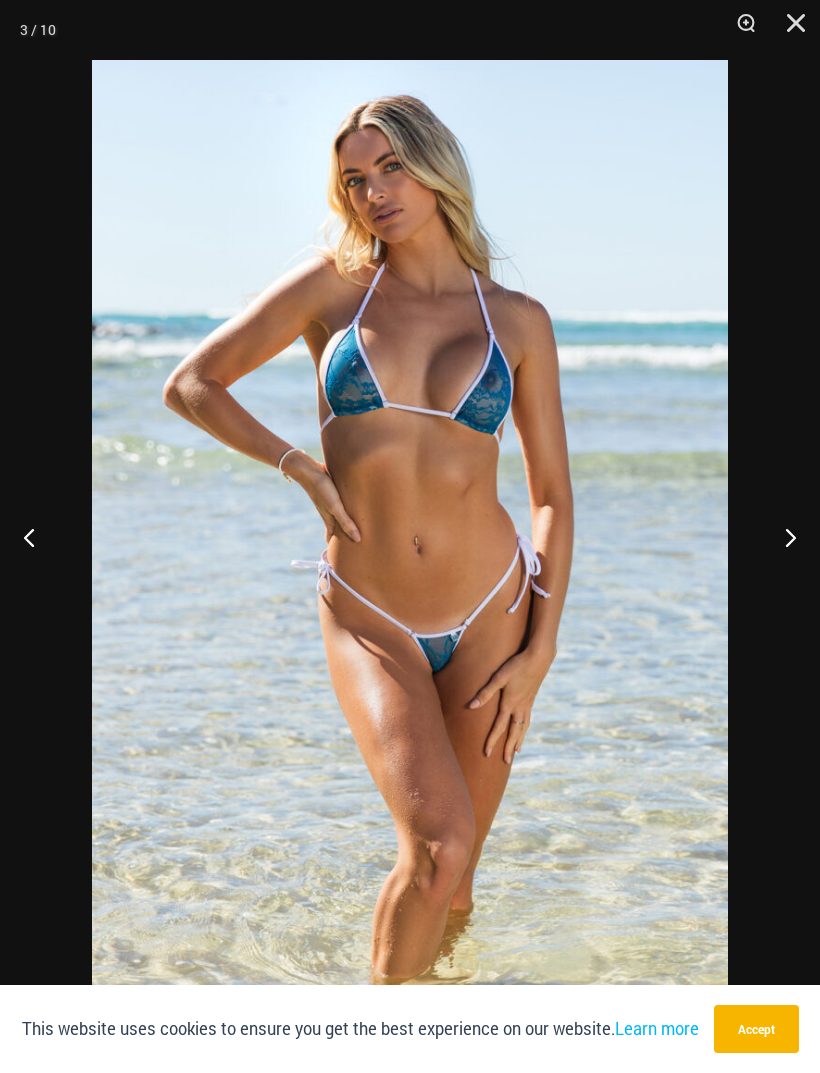 click at bounding box center (782, 537) 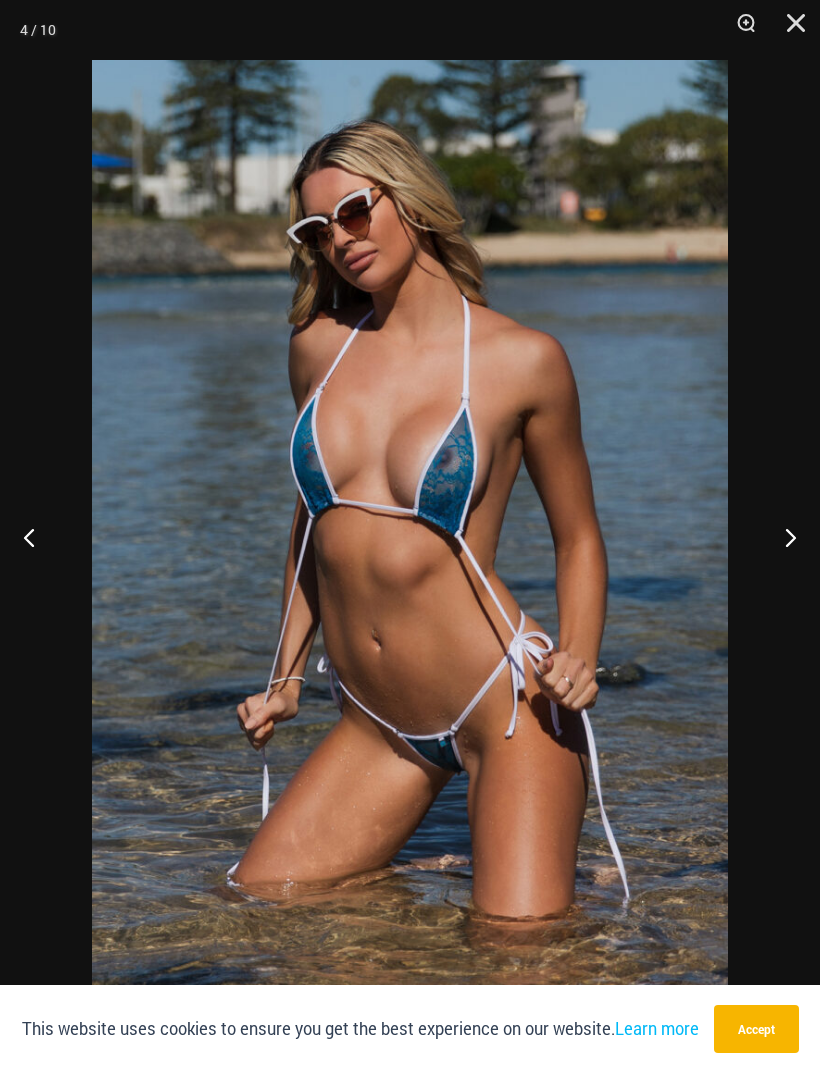 click at bounding box center [782, 537] 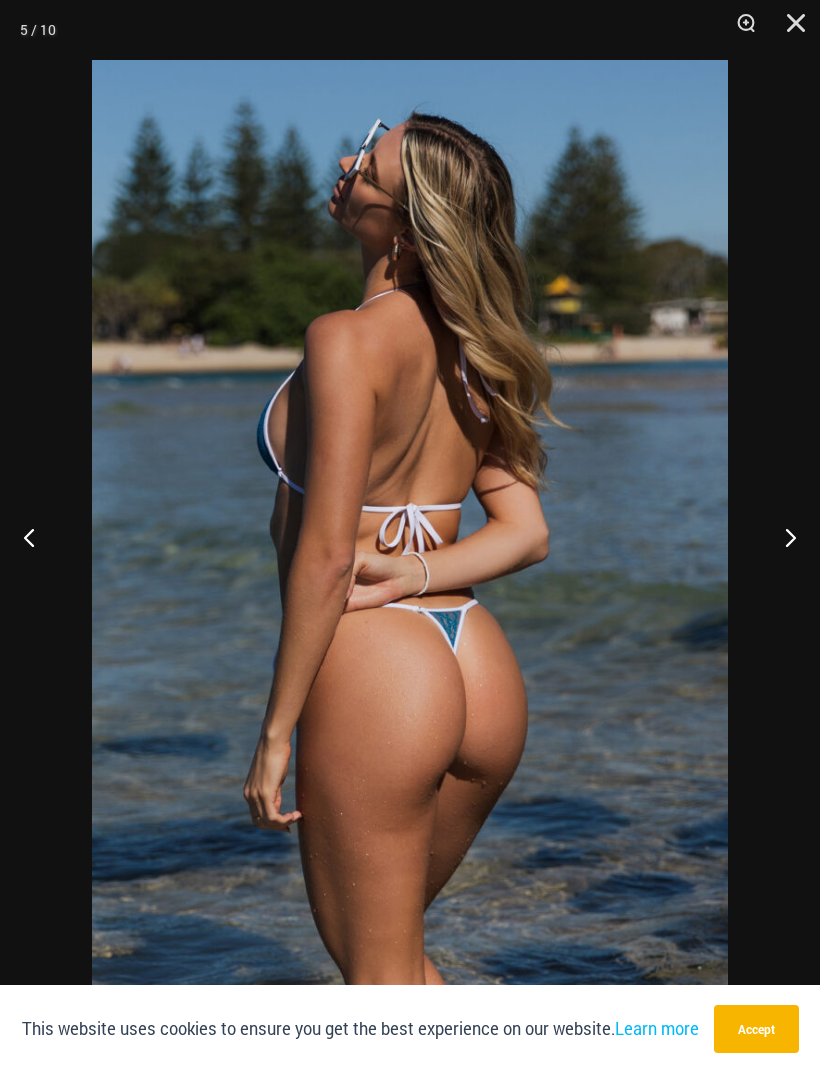 click at bounding box center [782, 537] 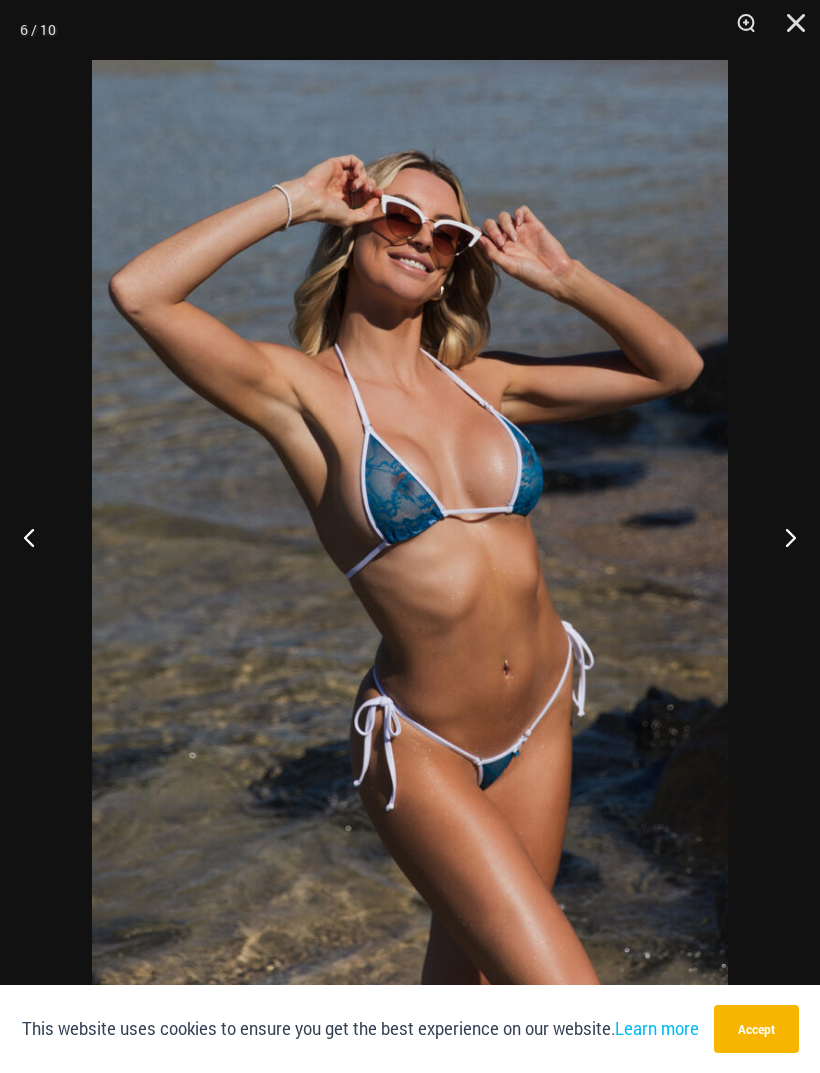 click at bounding box center [782, 537] 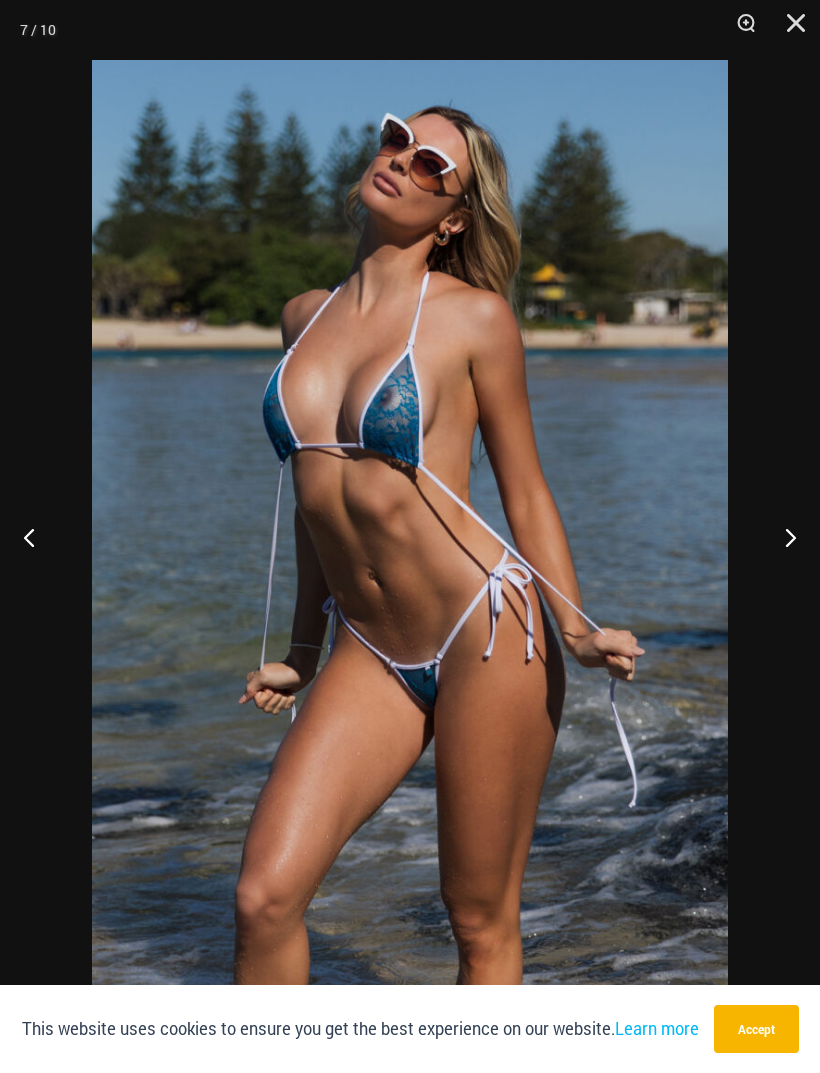 click at bounding box center [782, 537] 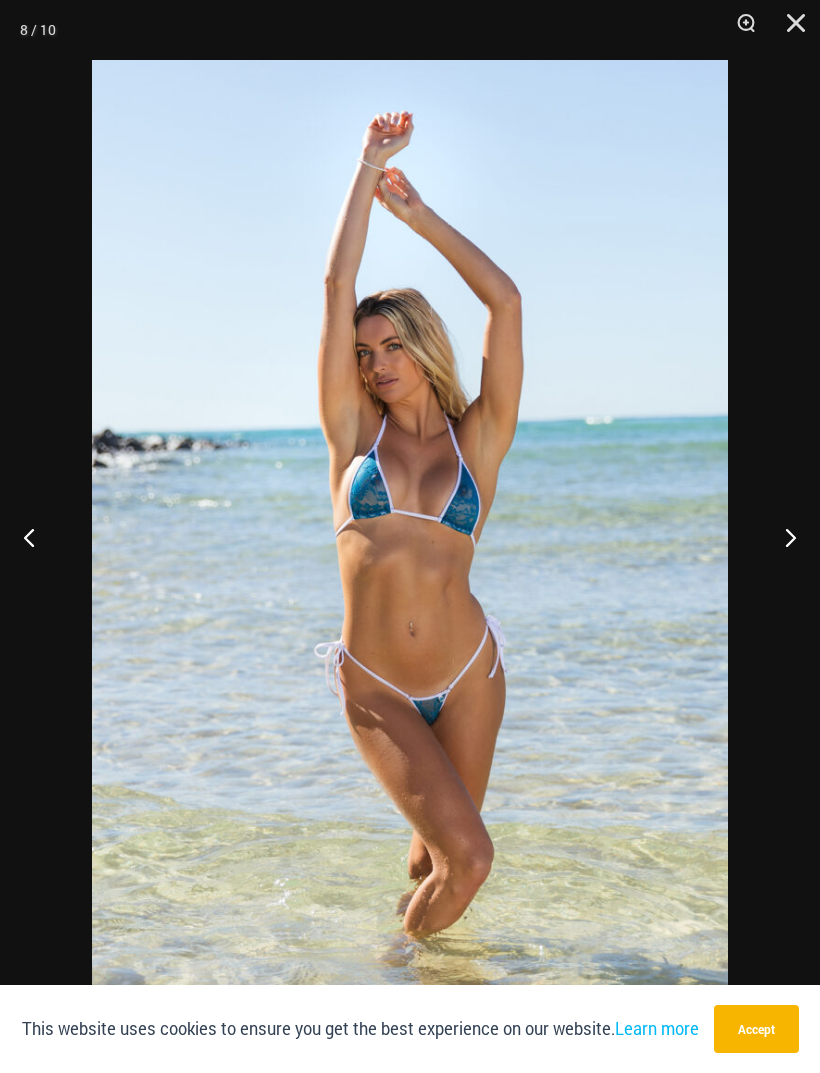 click at bounding box center (789, 30) 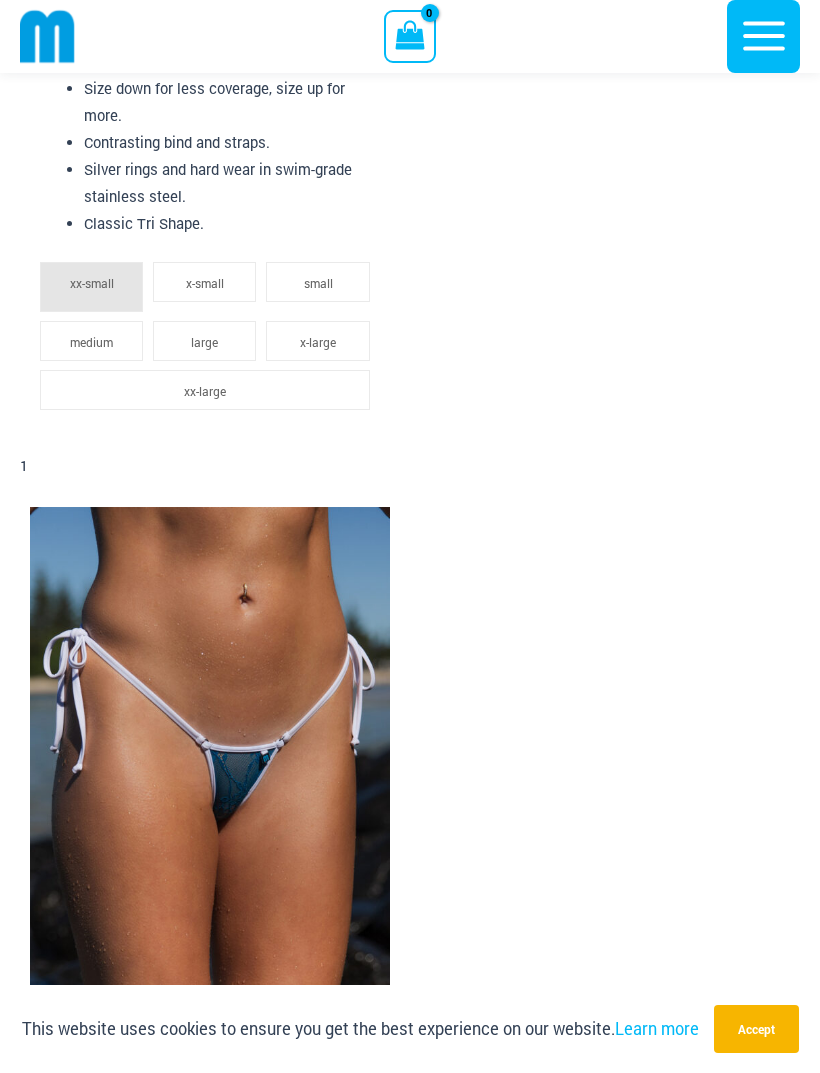 scroll, scrollTop: 2692, scrollLeft: 0, axis: vertical 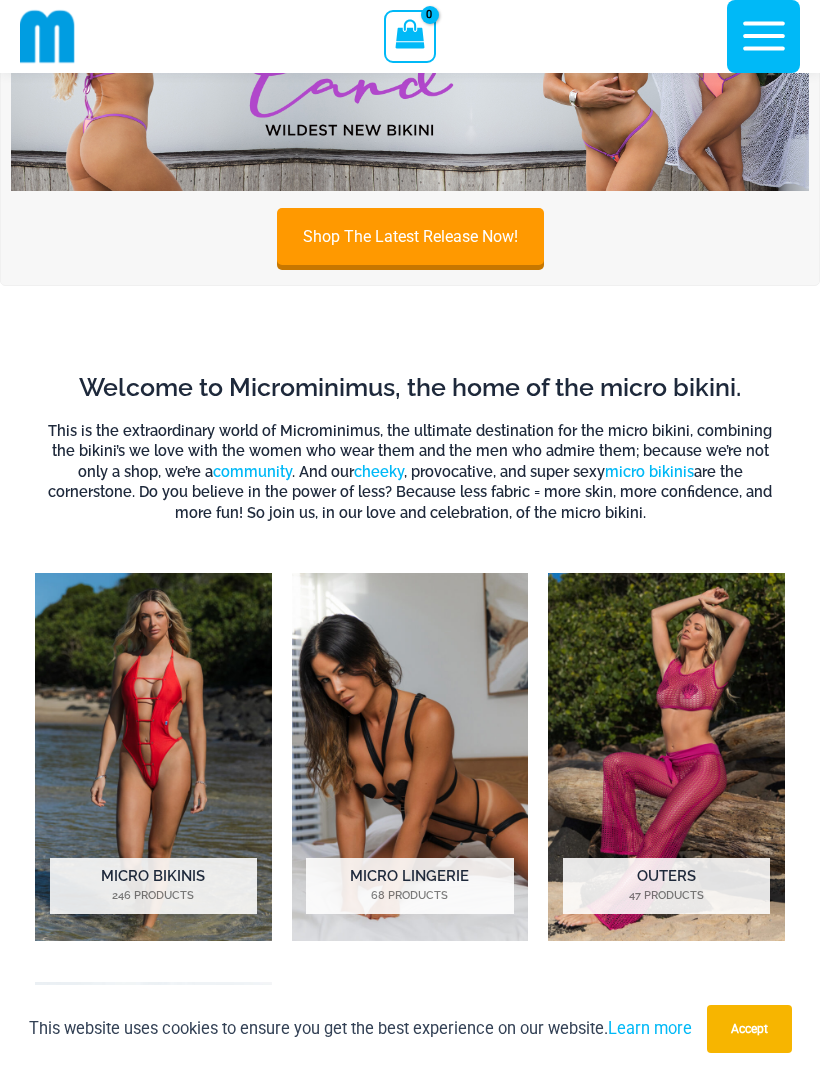 click at bounding box center (666, 757) 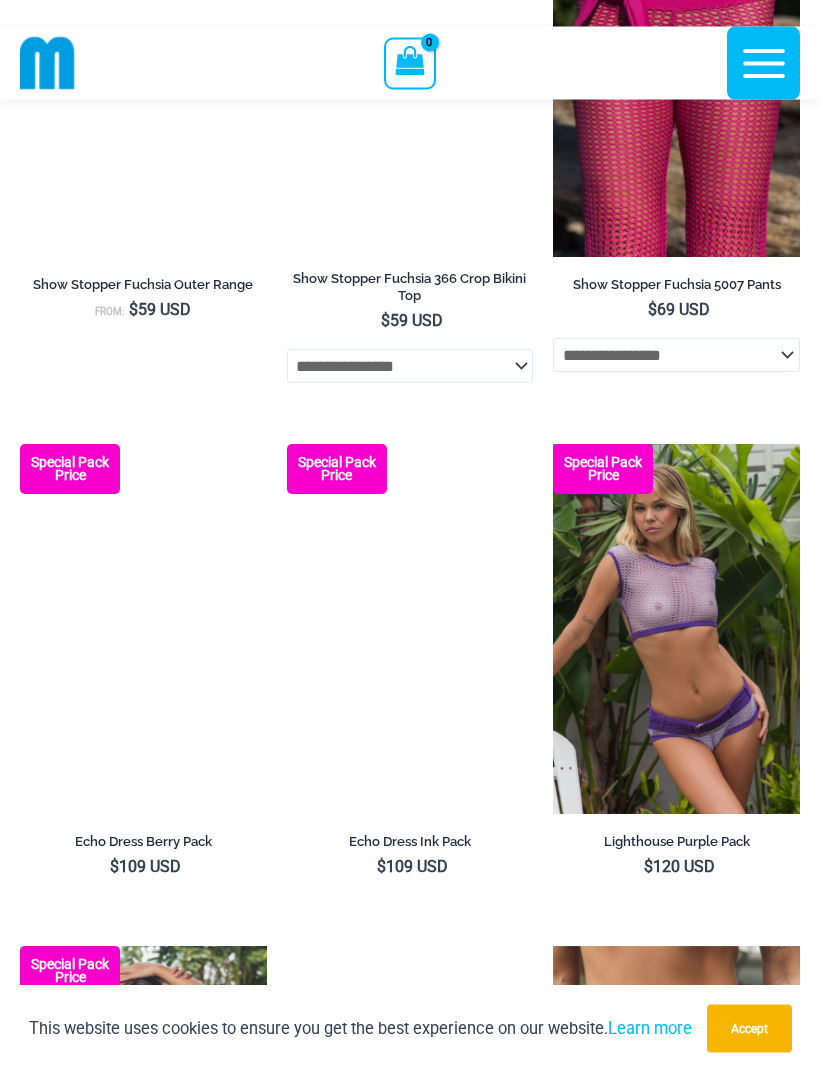 scroll, scrollTop: 1537, scrollLeft: 0, axis: vertical 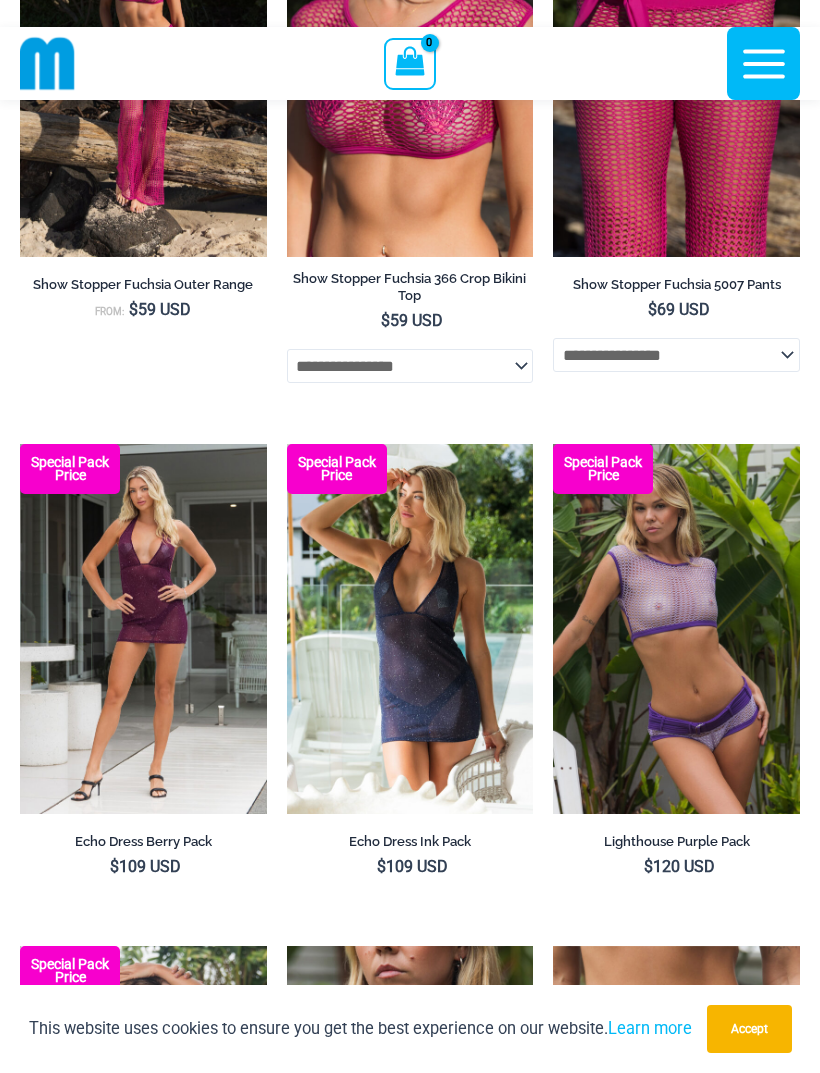 click at bounding box center (553, 444) 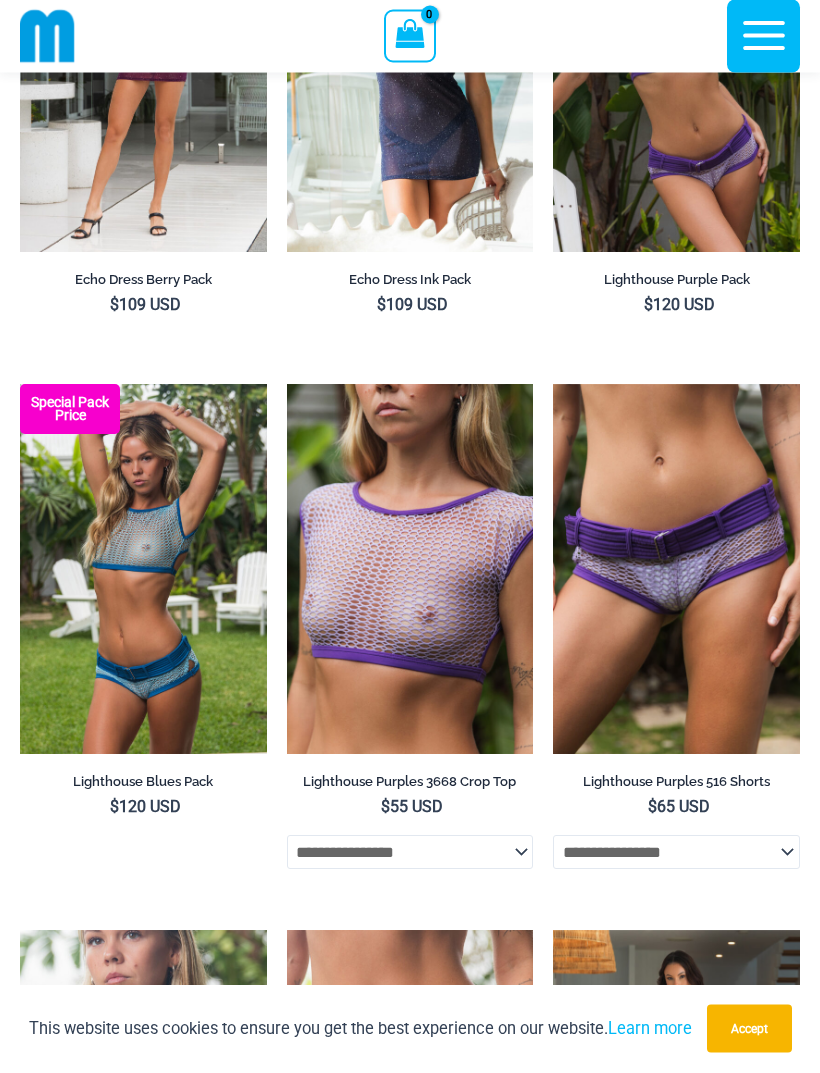 scroll, scrollTop: 2099, scrollLeft: 0, axis: vertical 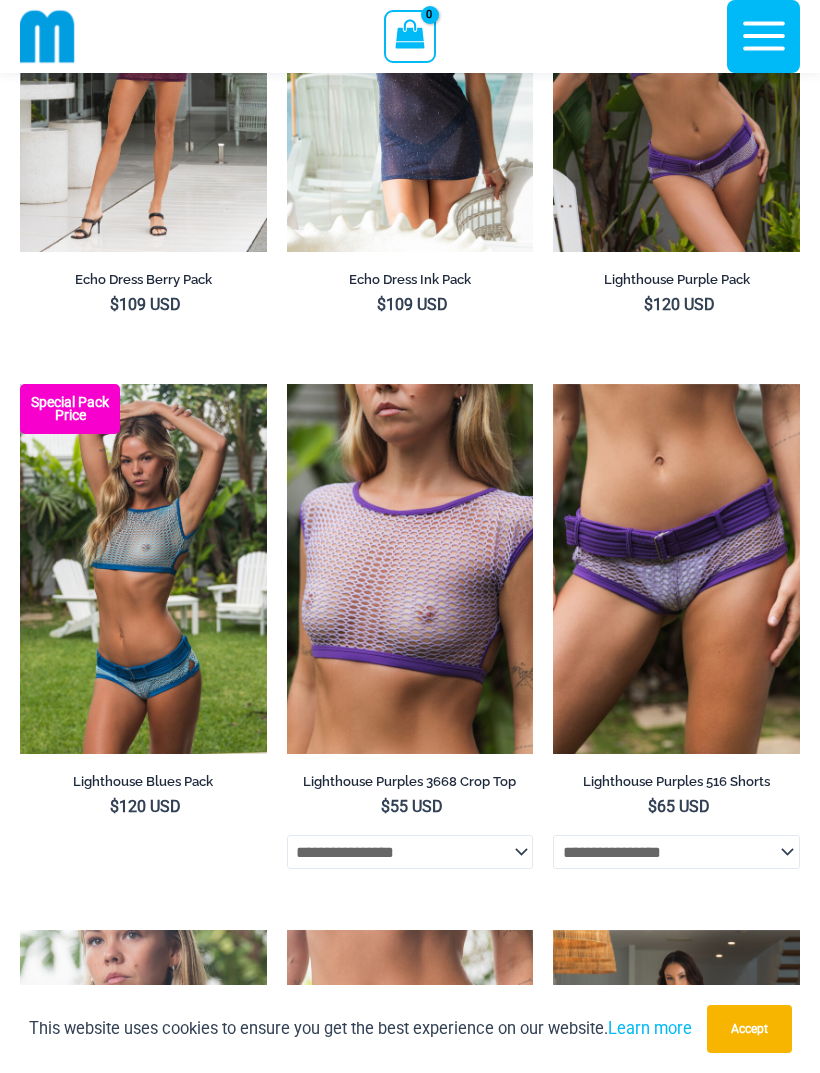 click at bounding box center (287, 384) 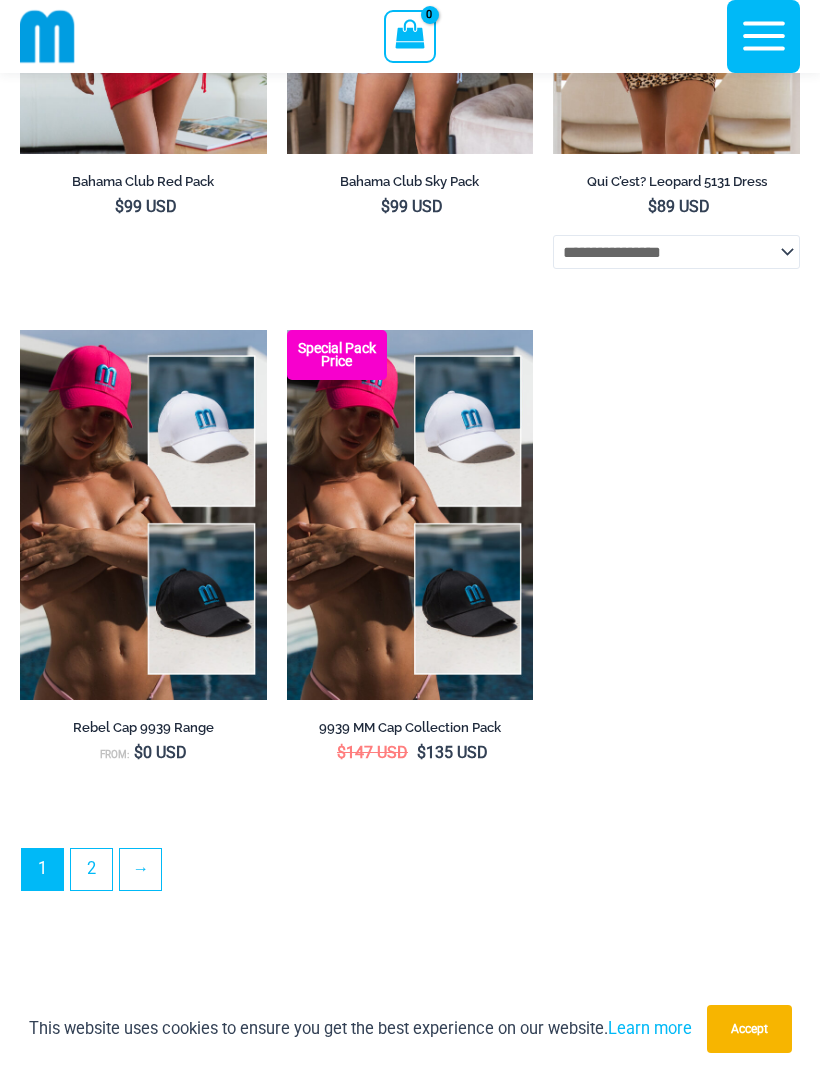 scroll, scrollTop: 5428, scrollLeft: 0, axis: vertical 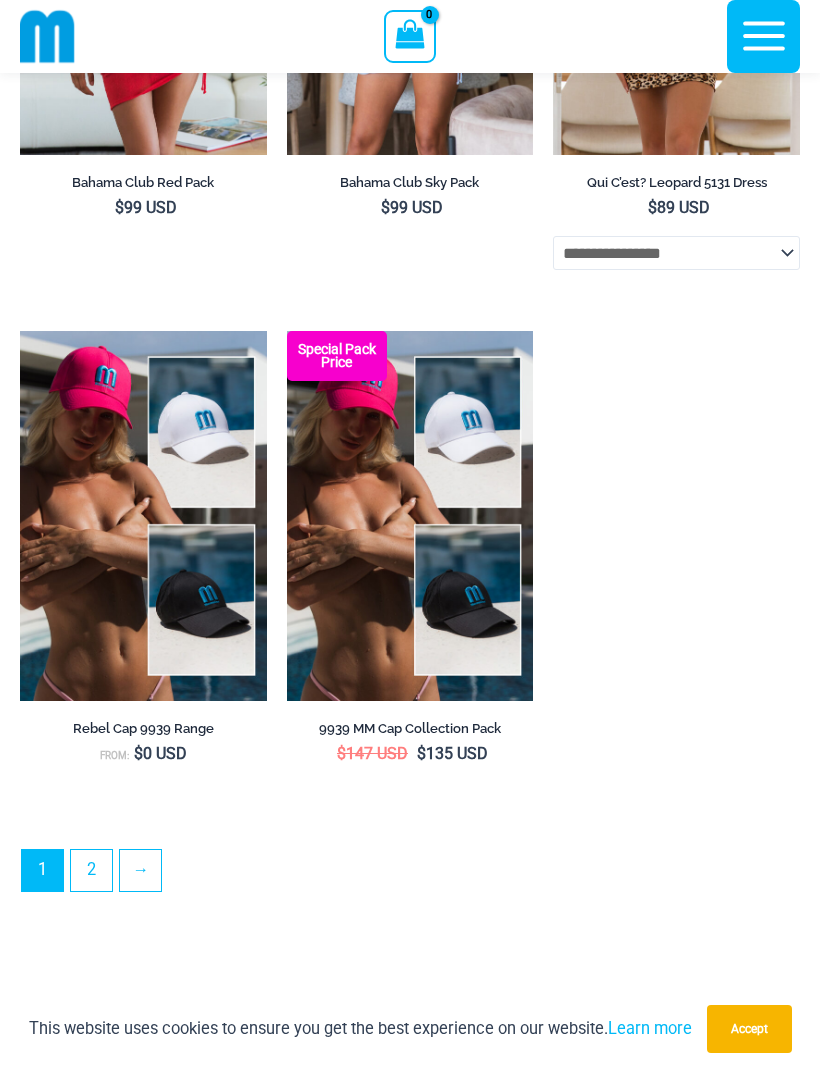 click on "2" at bounding box center (91, 870) 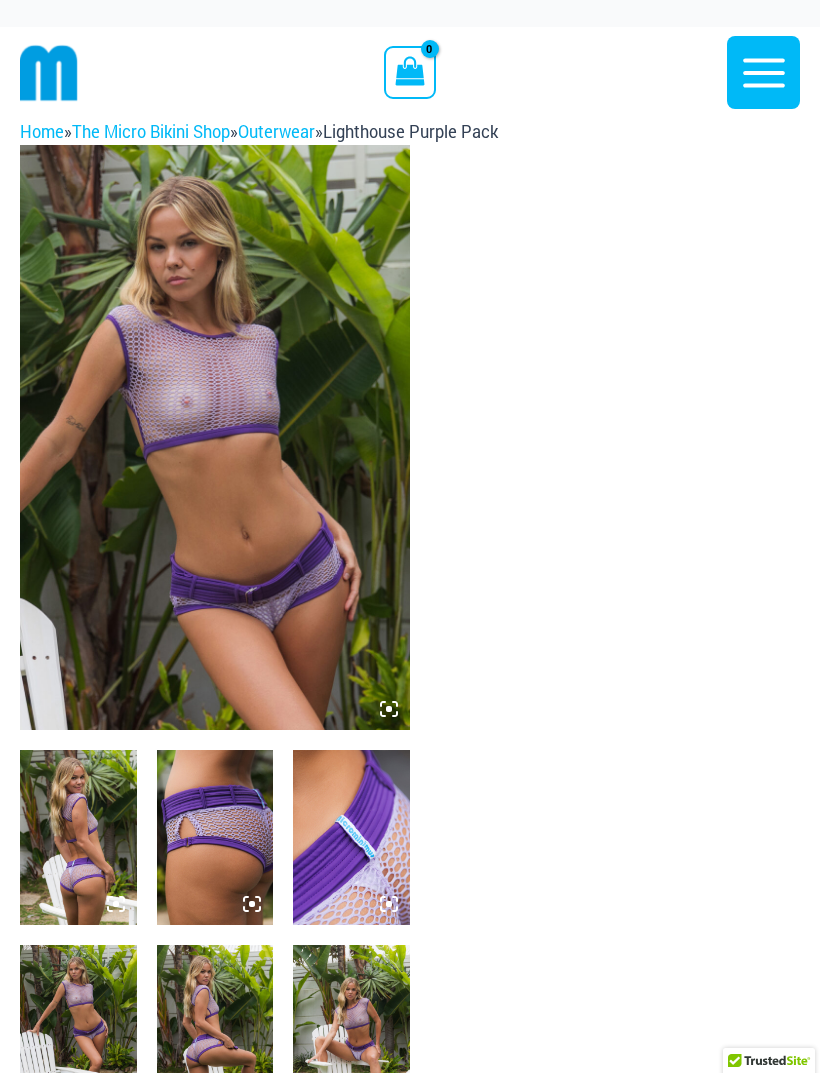 scroll, scrollTop: 0, scrollLeft: 0, axis: both 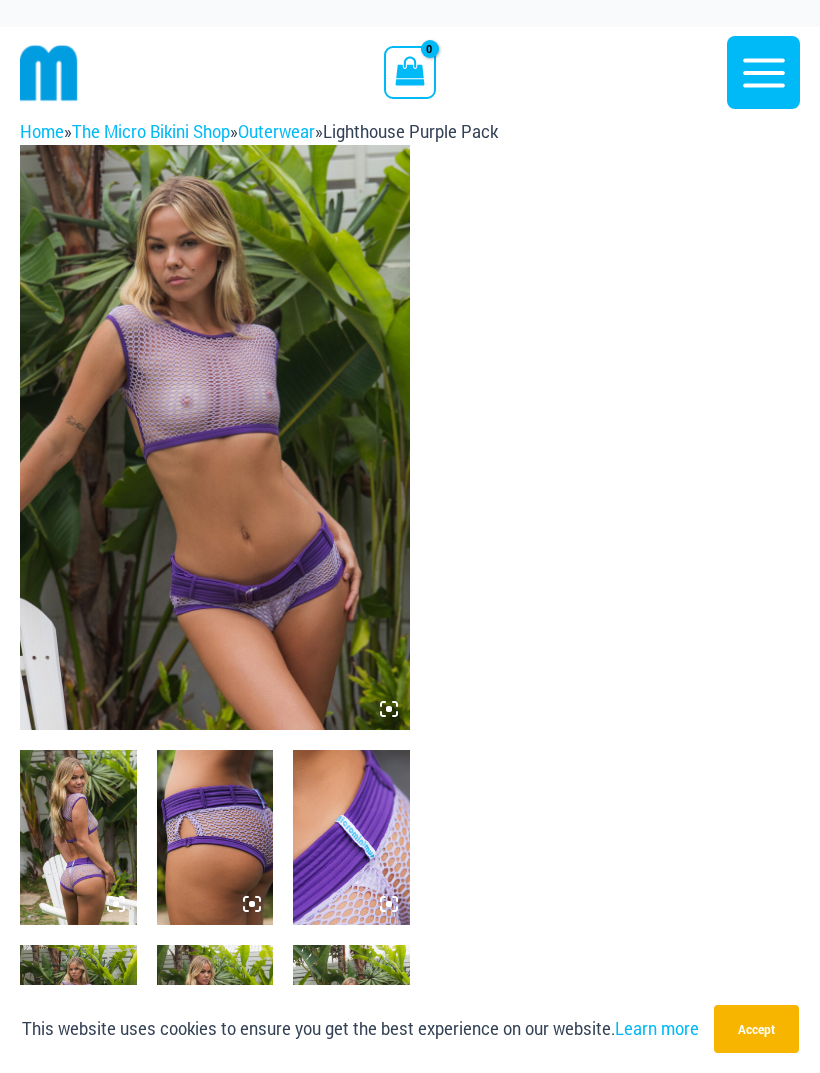 click at bounding box center (78, 837) 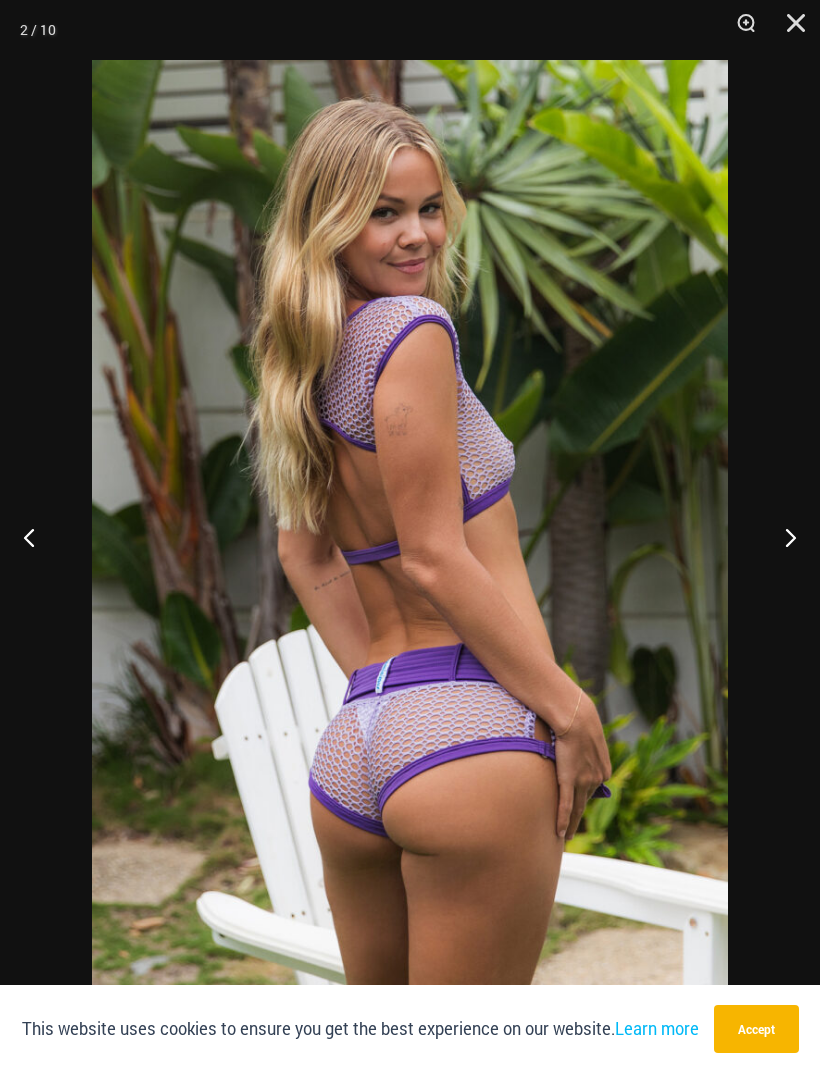 click at bounding box center (782, 537) 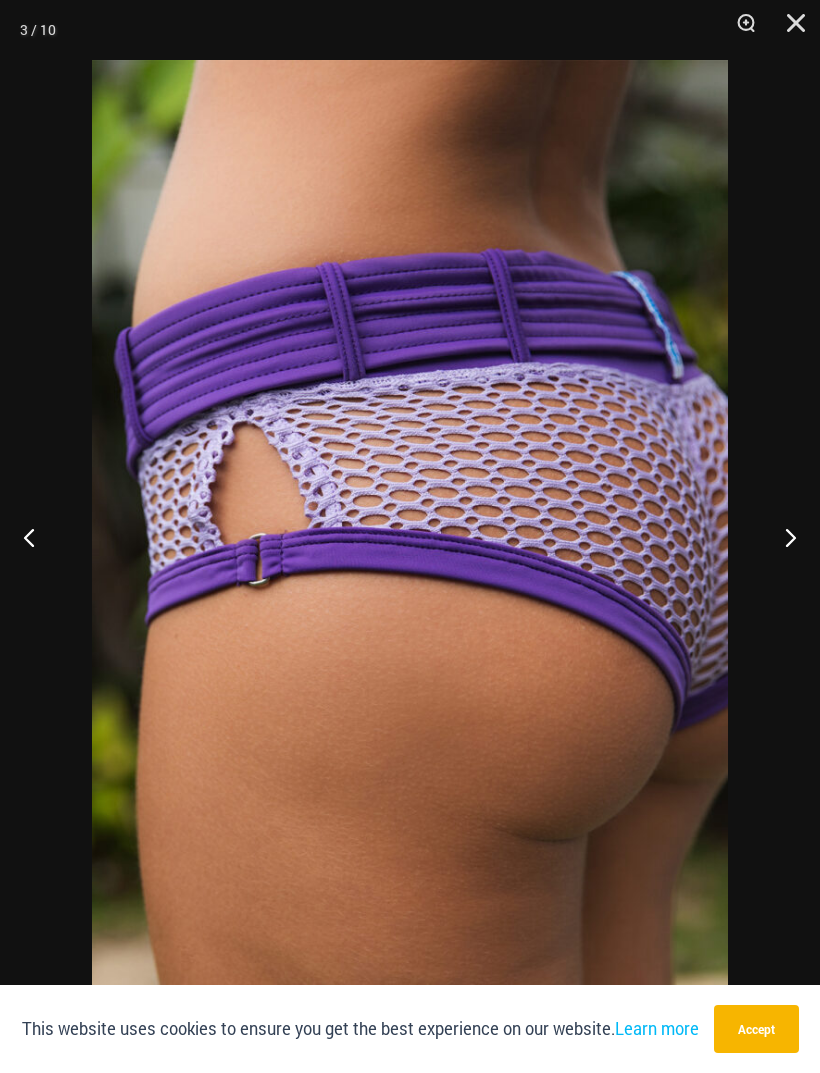 click at bounding box center (782, 537) 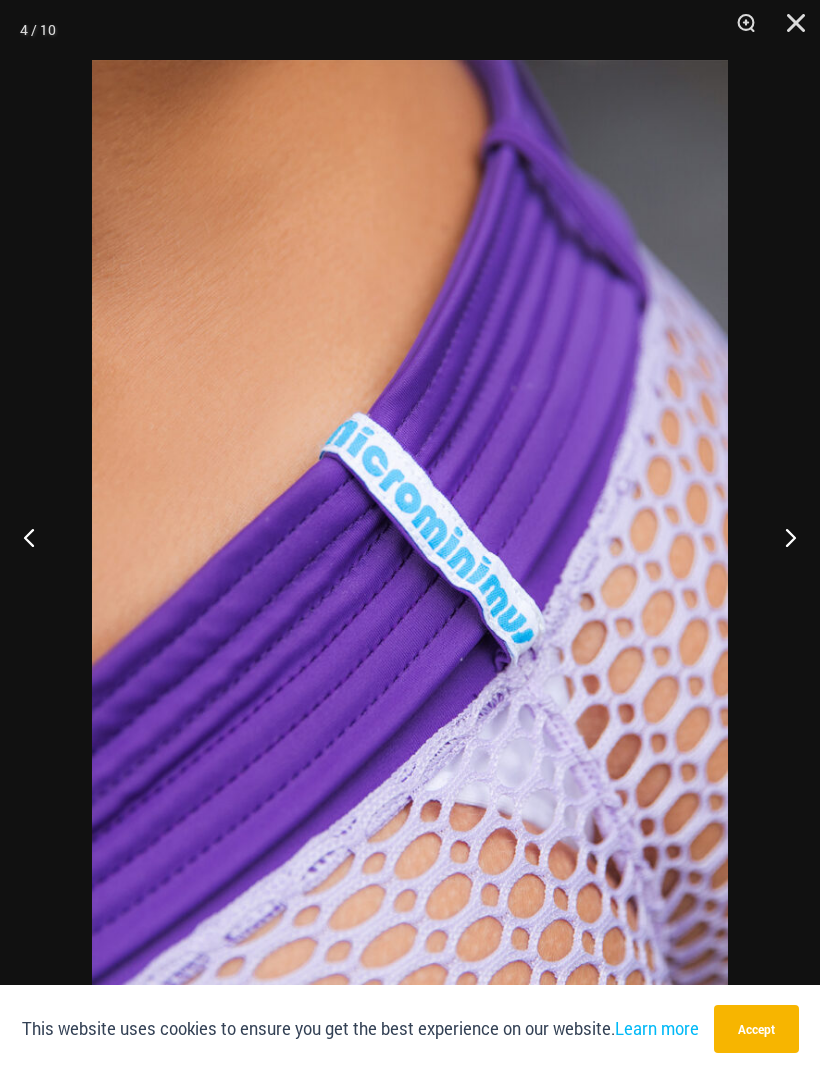 click at bounding box center [782, 537] 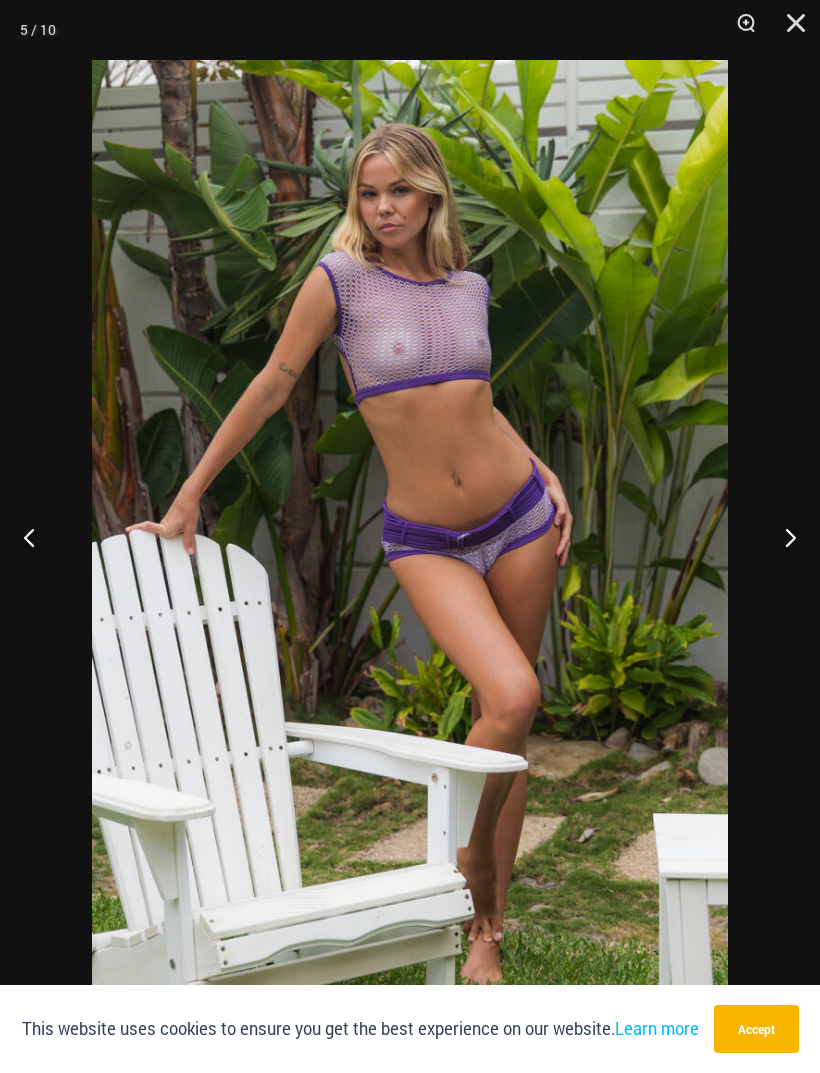click at bounding box center [782, 537] 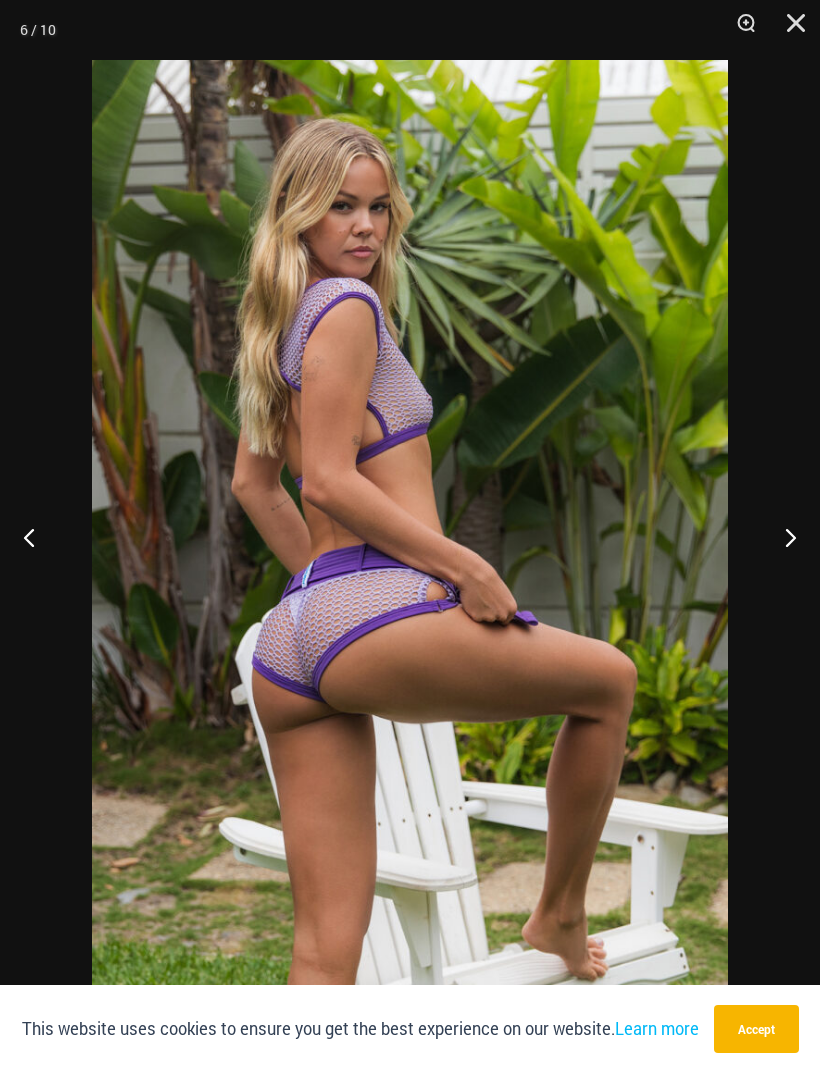 click at bounding box center [37, 537] 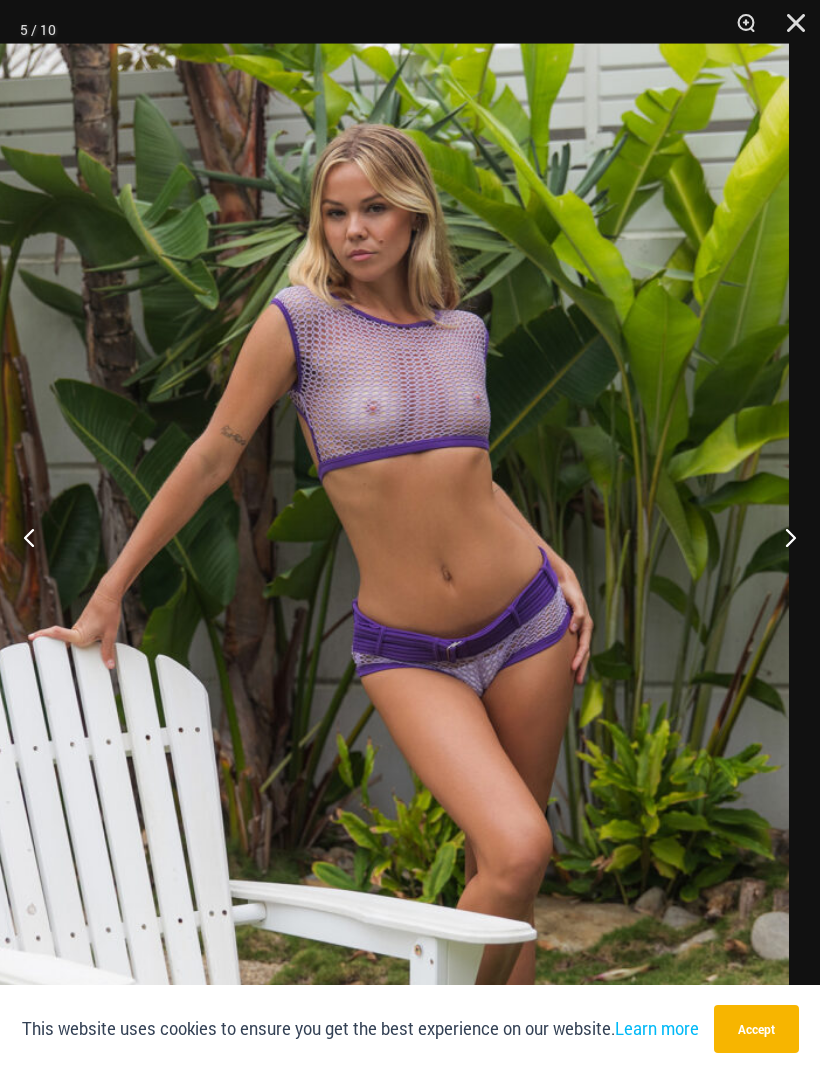 click at bounding box center [782, 537] 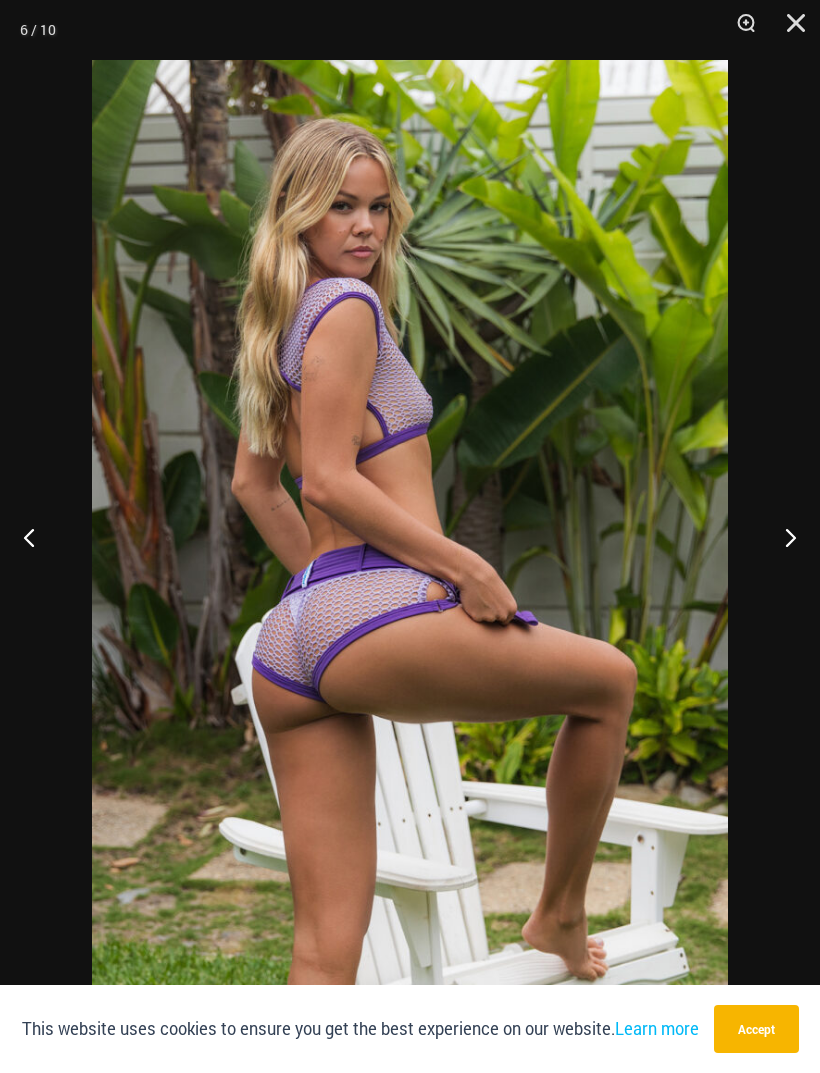 click at bounding box center [782, 537] 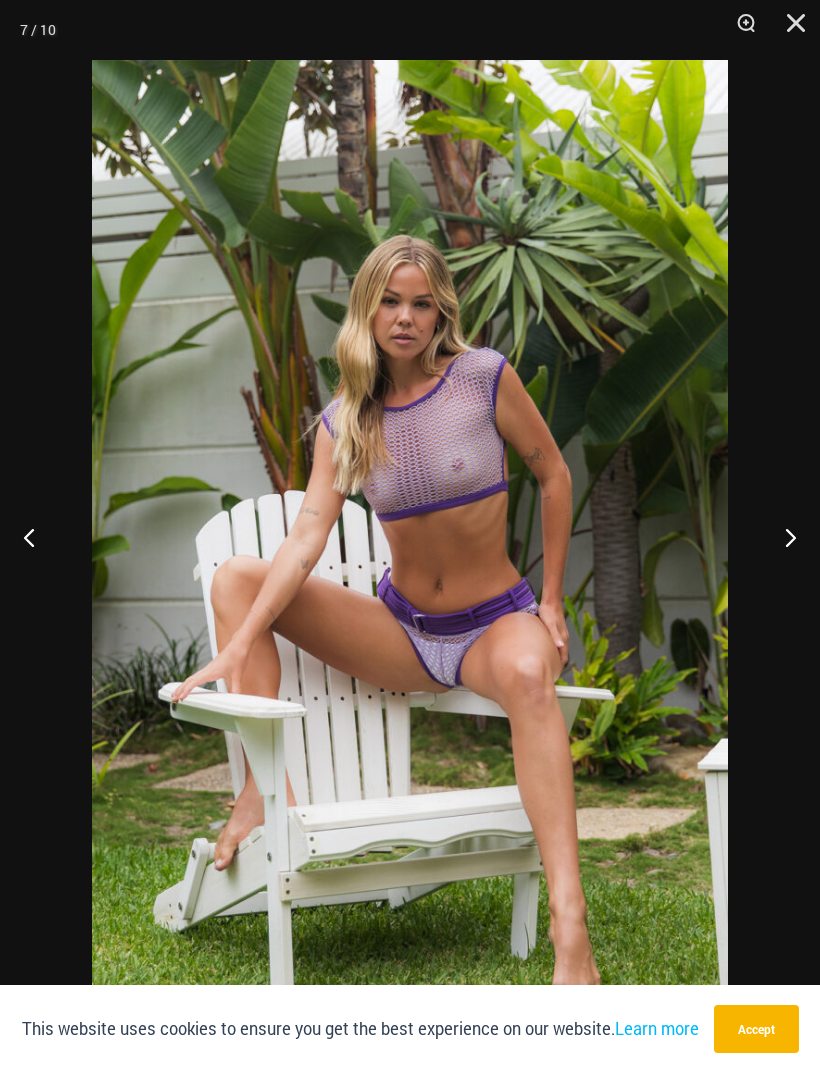 click at bounding box center (782, 537) 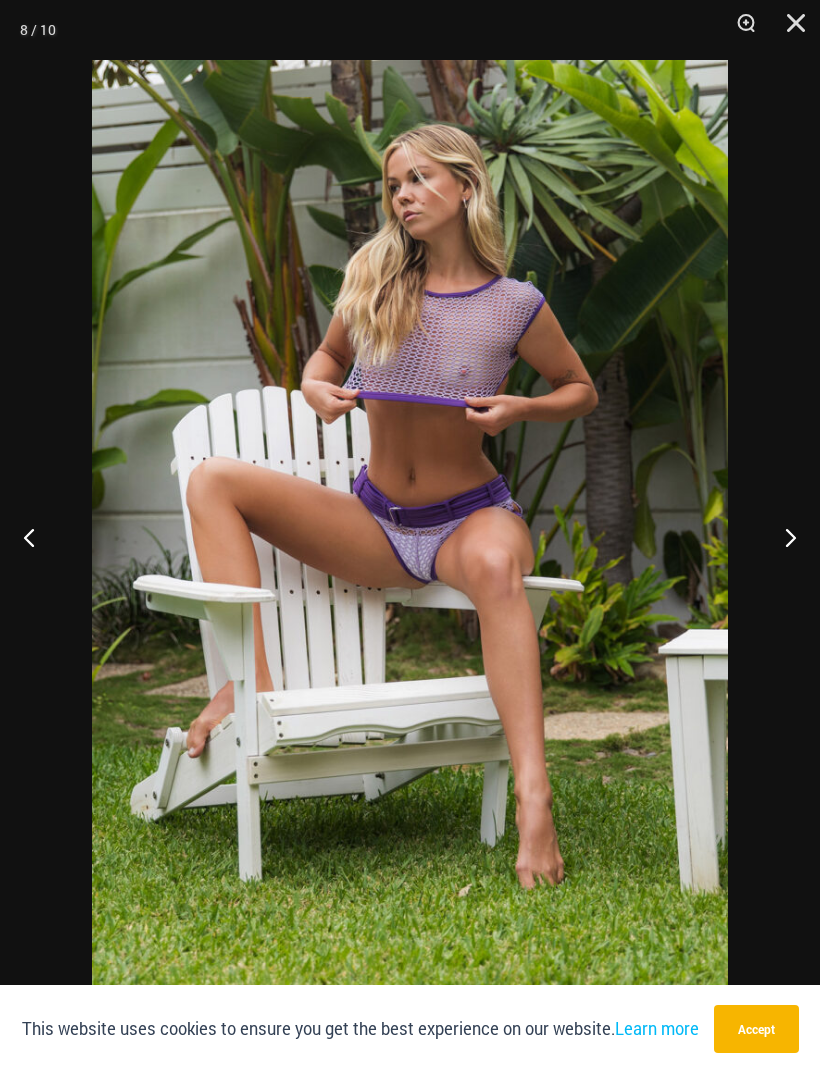 click at bounding box center (782, 537) 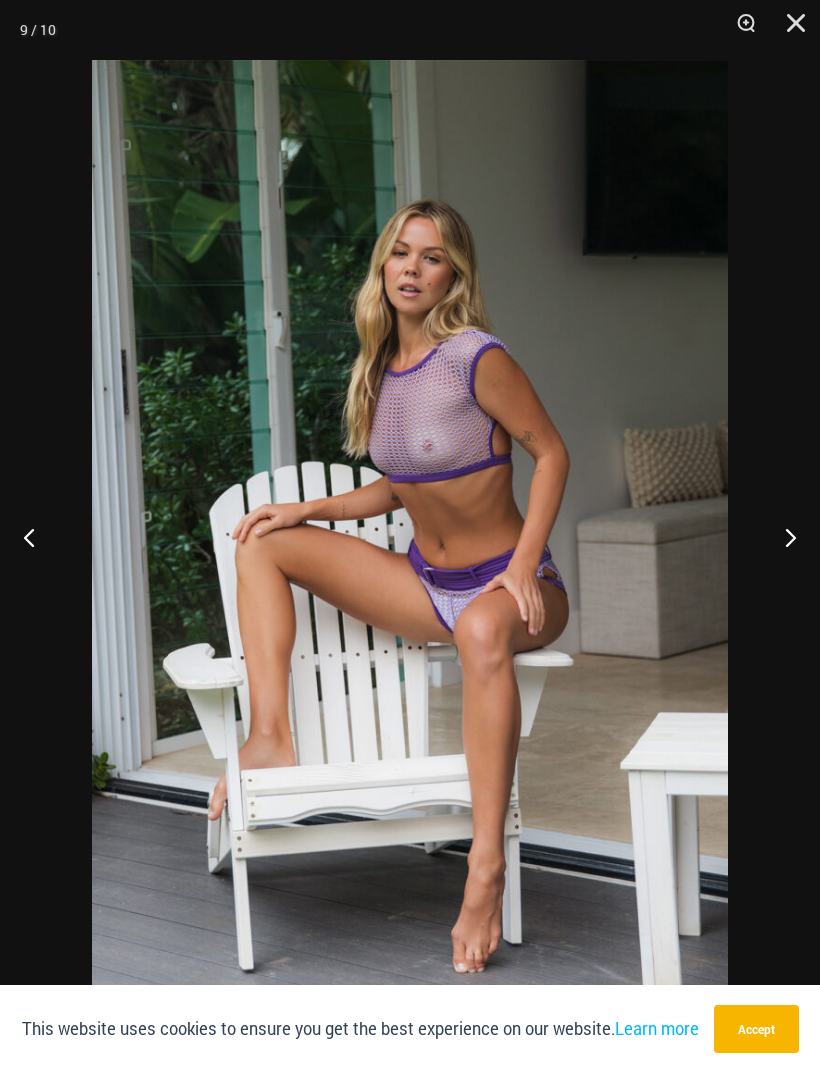 click at bounding box center (410, 536) 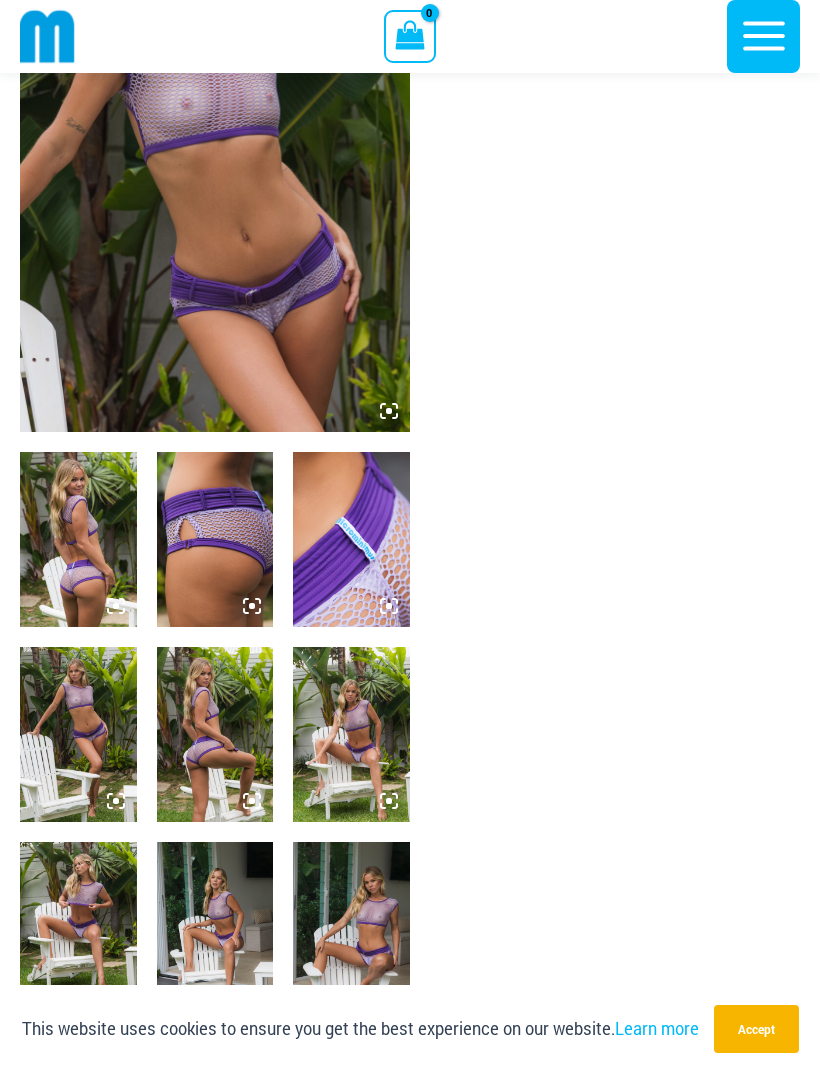 scroll, scrollTop: 275, scrollLeft: 0, axis: vertical 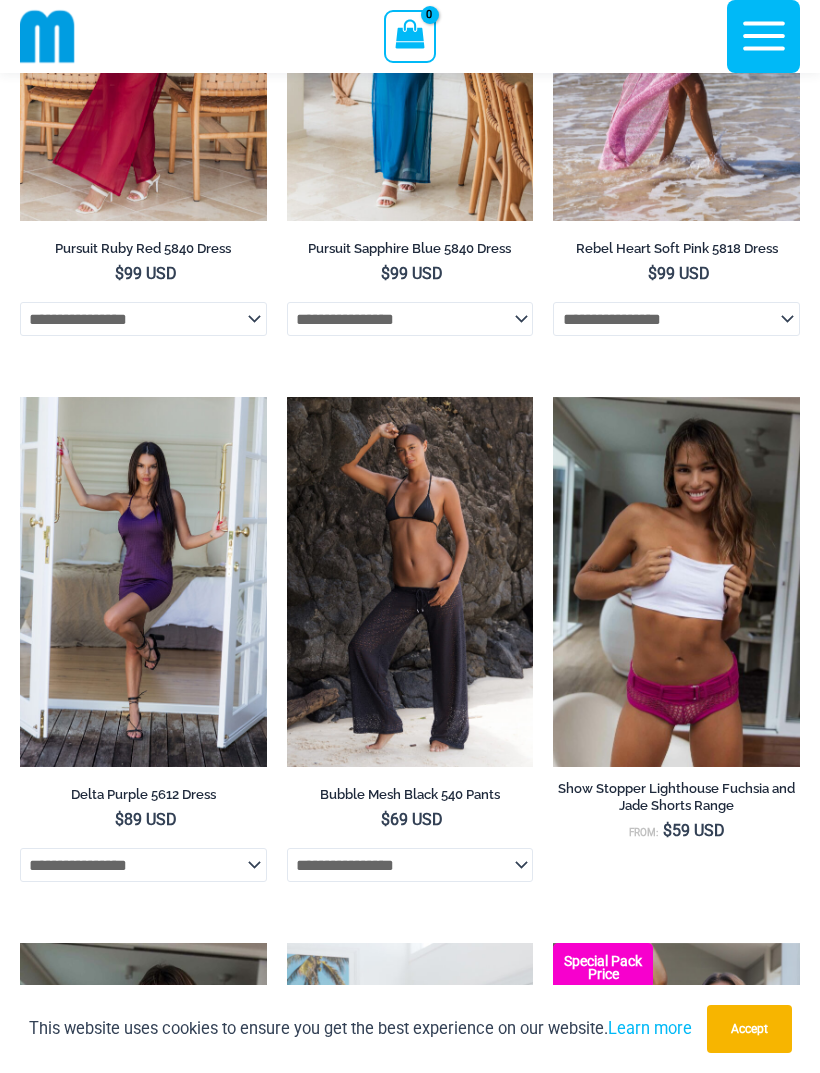 click 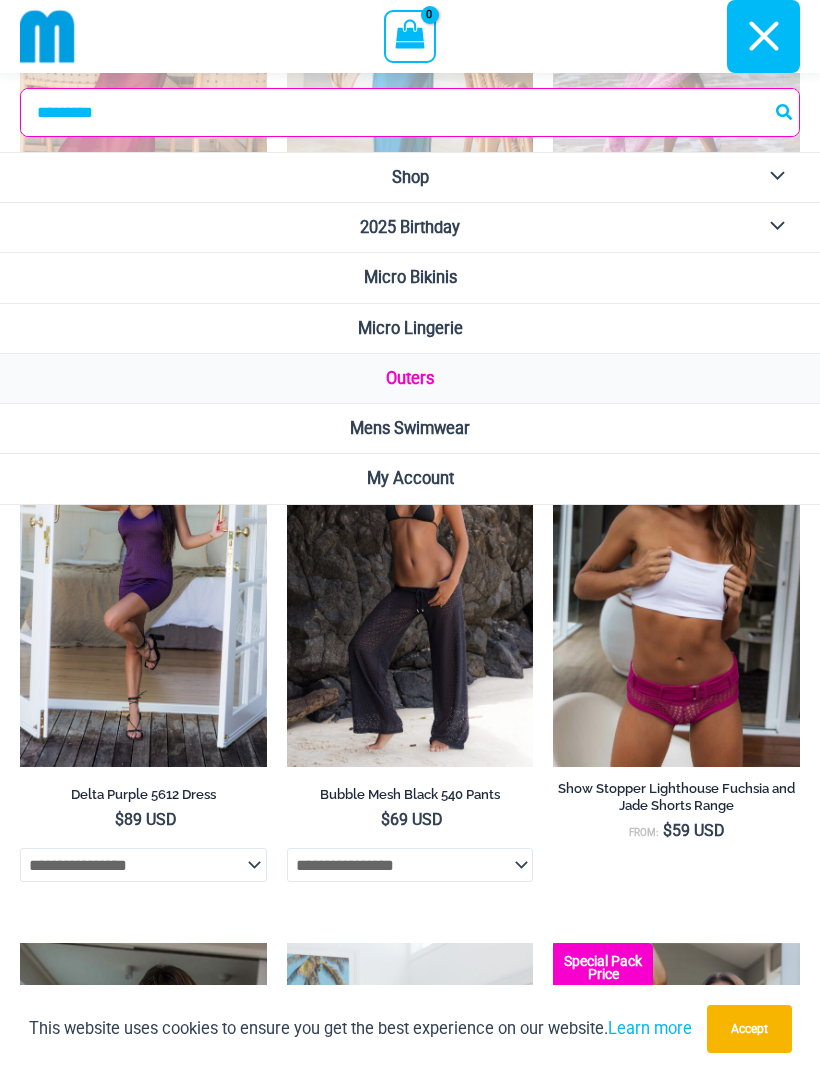 click on "Micro Bikinis" at bounding box center [410, 277] 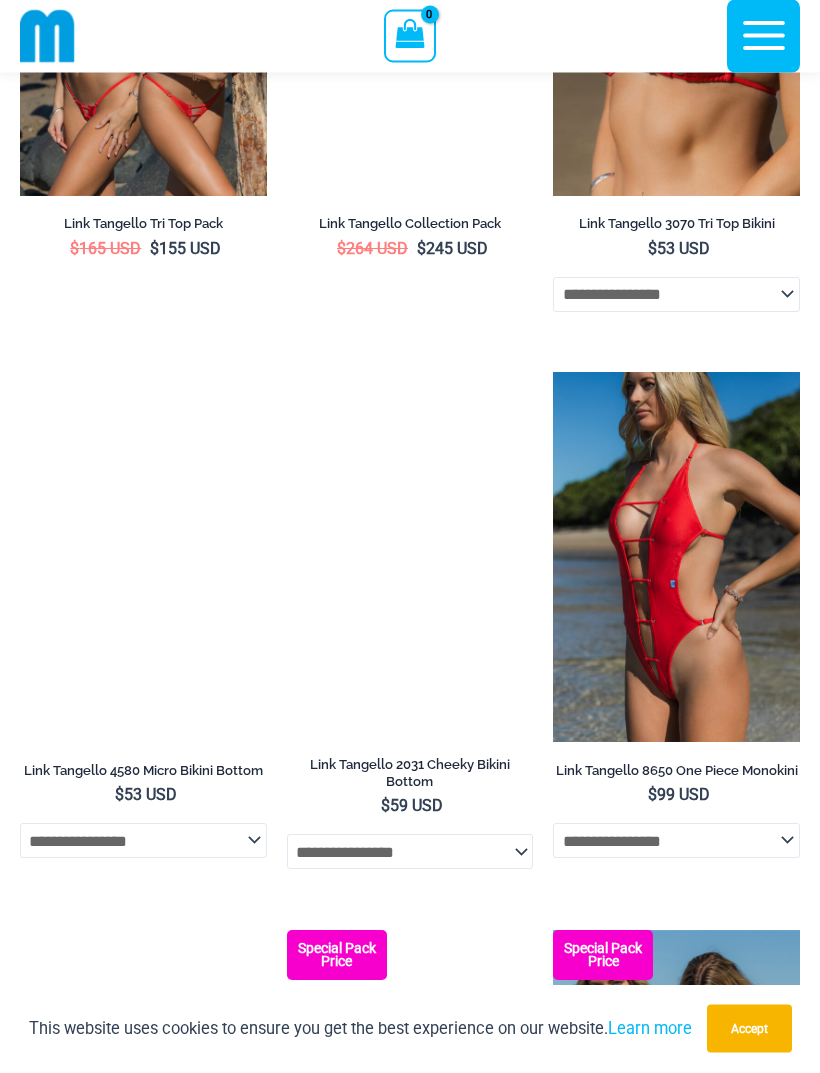 scroll, scrollTop: 2528, scrollLeft: 0, axis: vertical 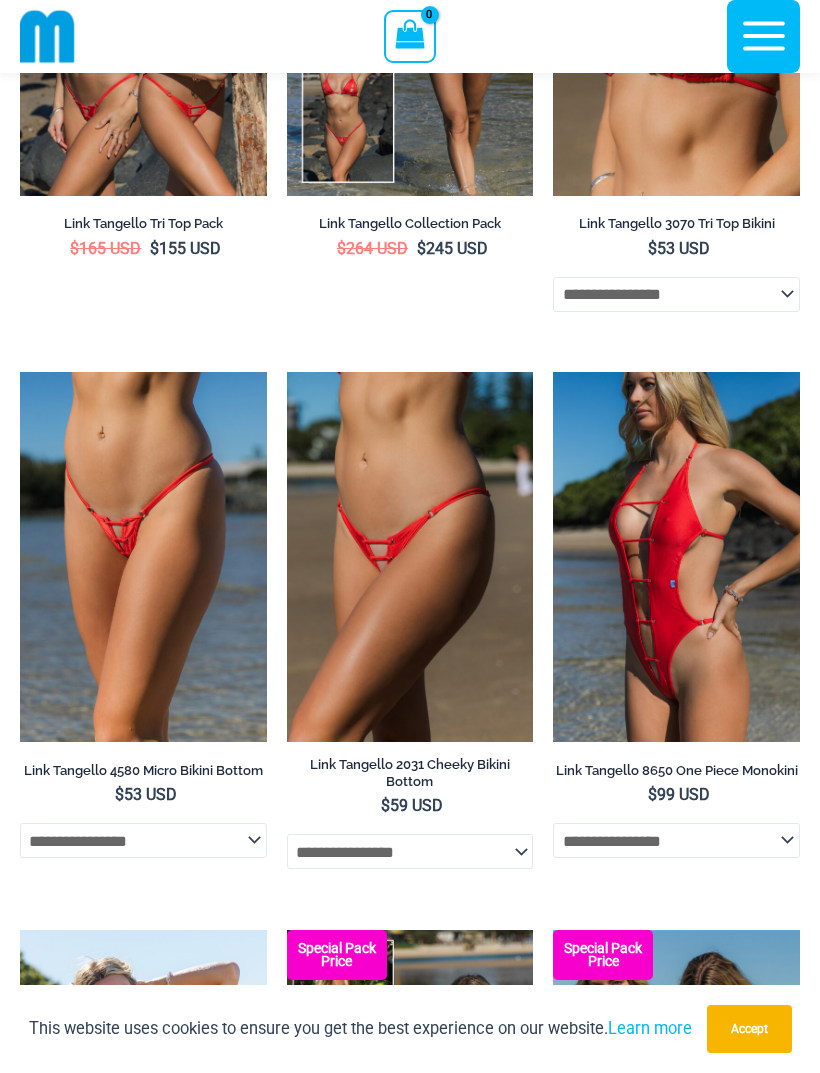 click at bounding box center [287, 372] 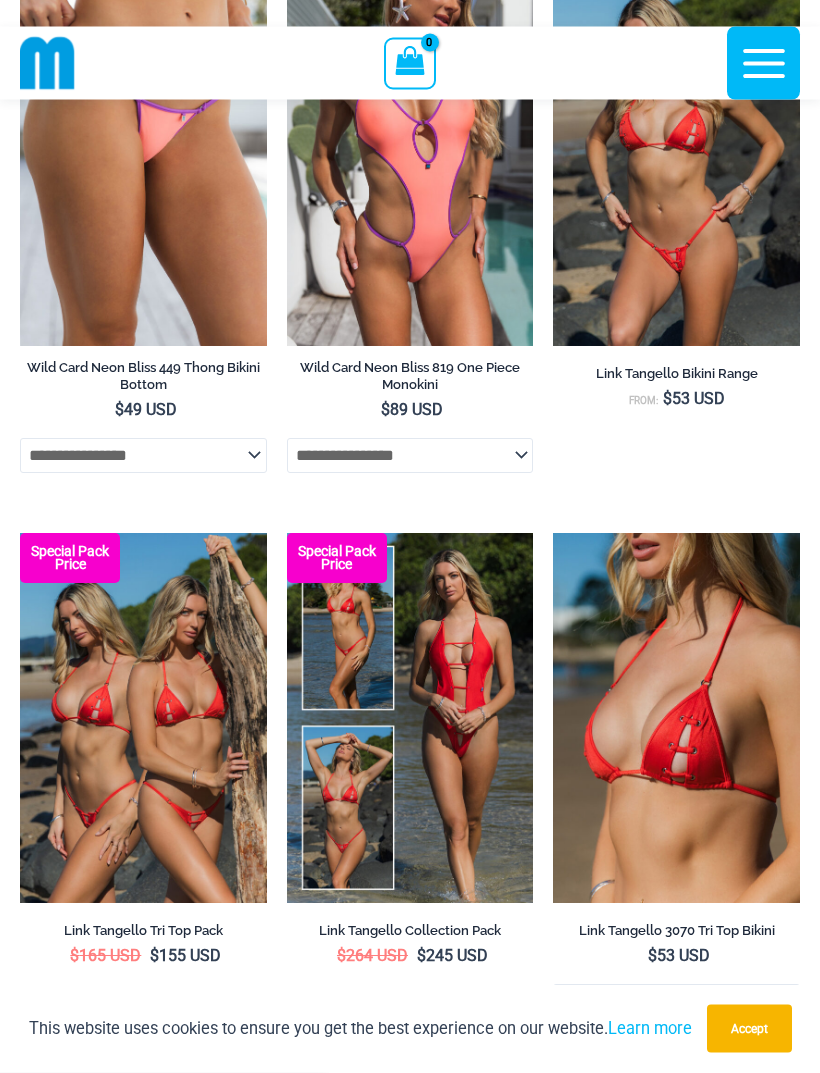 scroll, scrollTop: 1765, scrollLeft: 0, axis: vertical 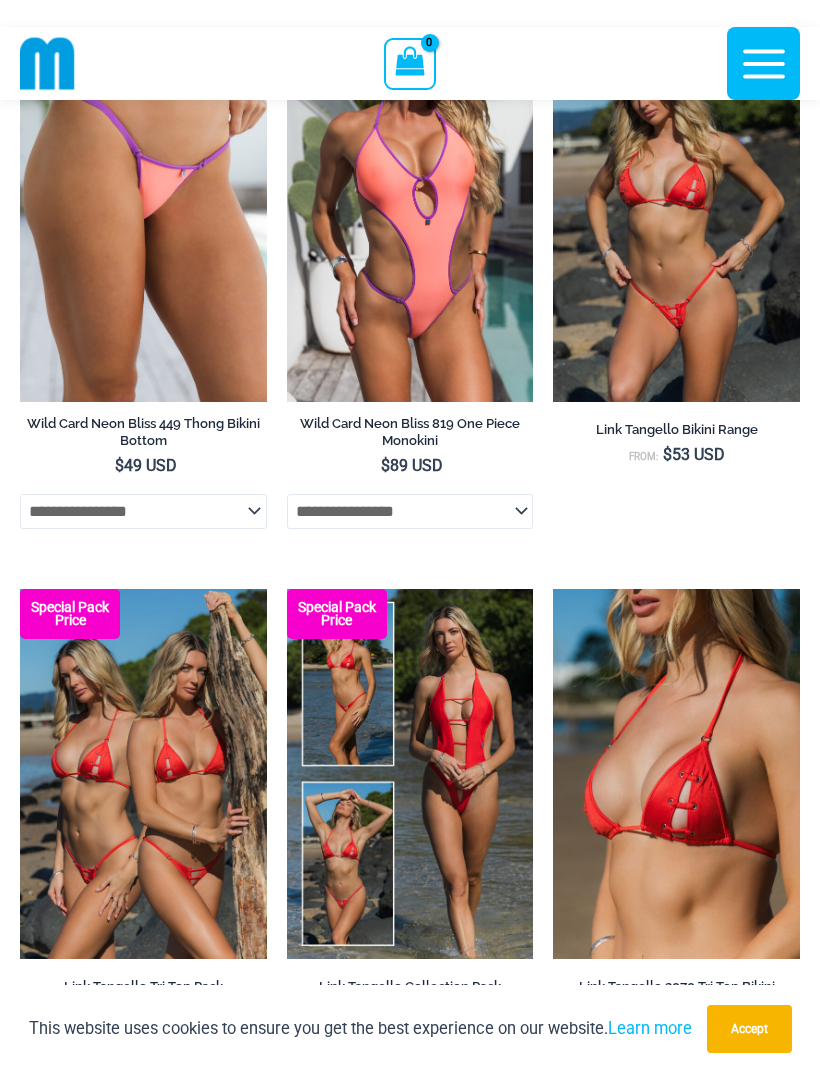 click 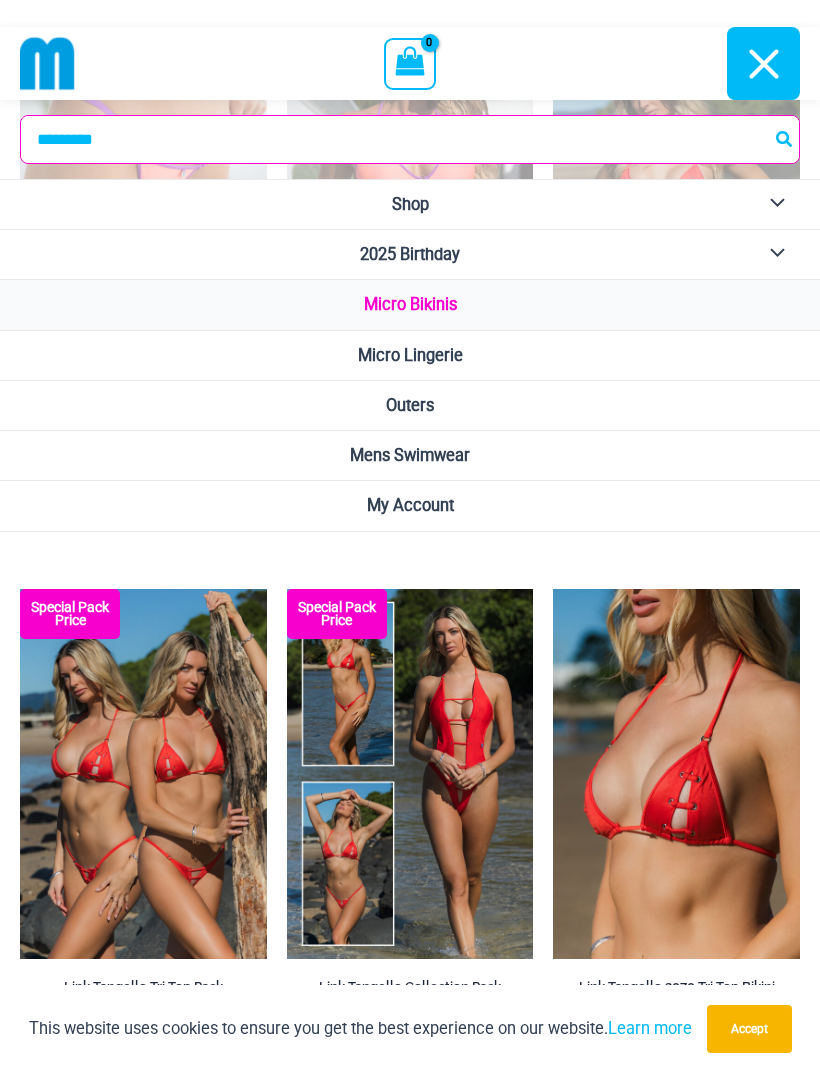 click on "Micro Lingerie" at bounding box center (410, 356) 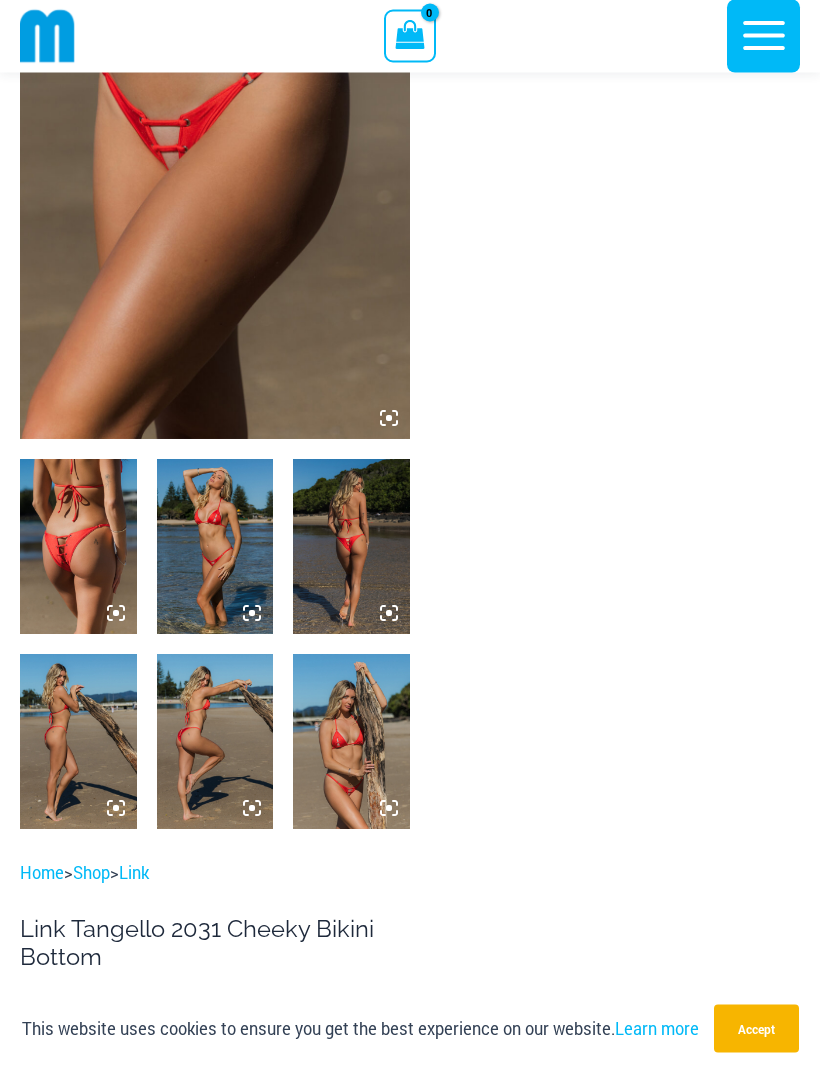 scroll, scrollTop: 273, scrollLeft: 0, axis: vertical 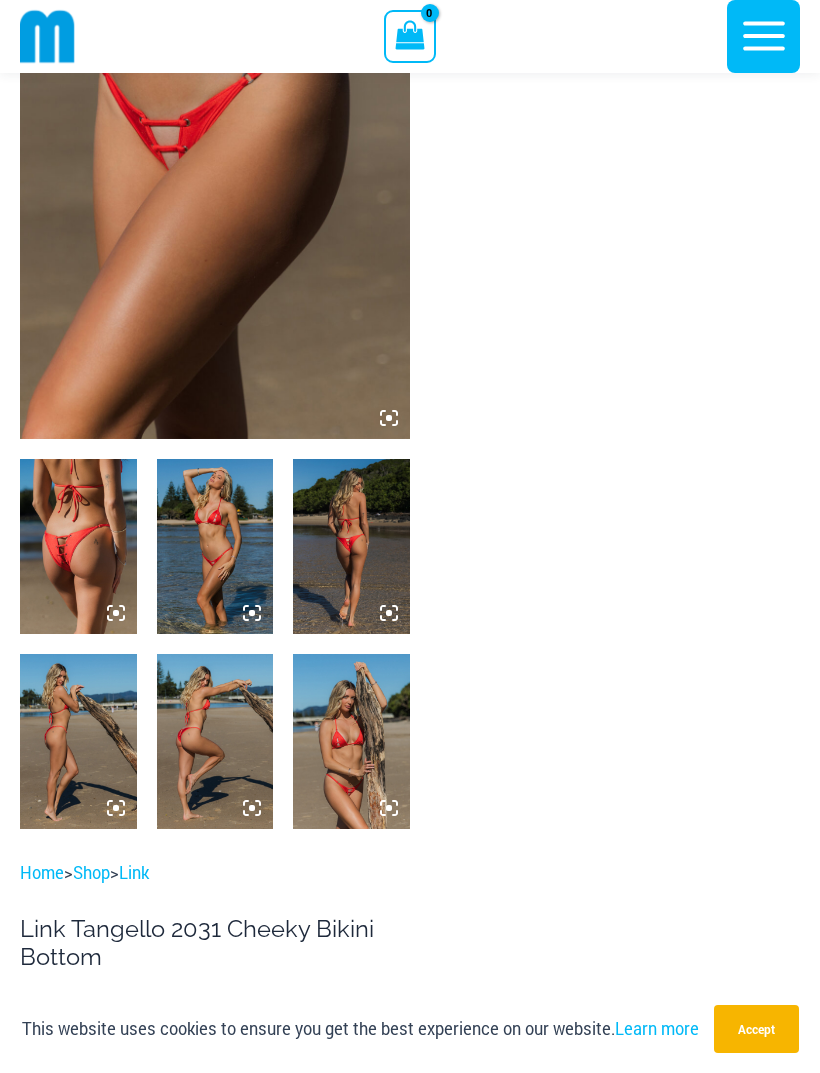 click at bounding box center [78, 741] 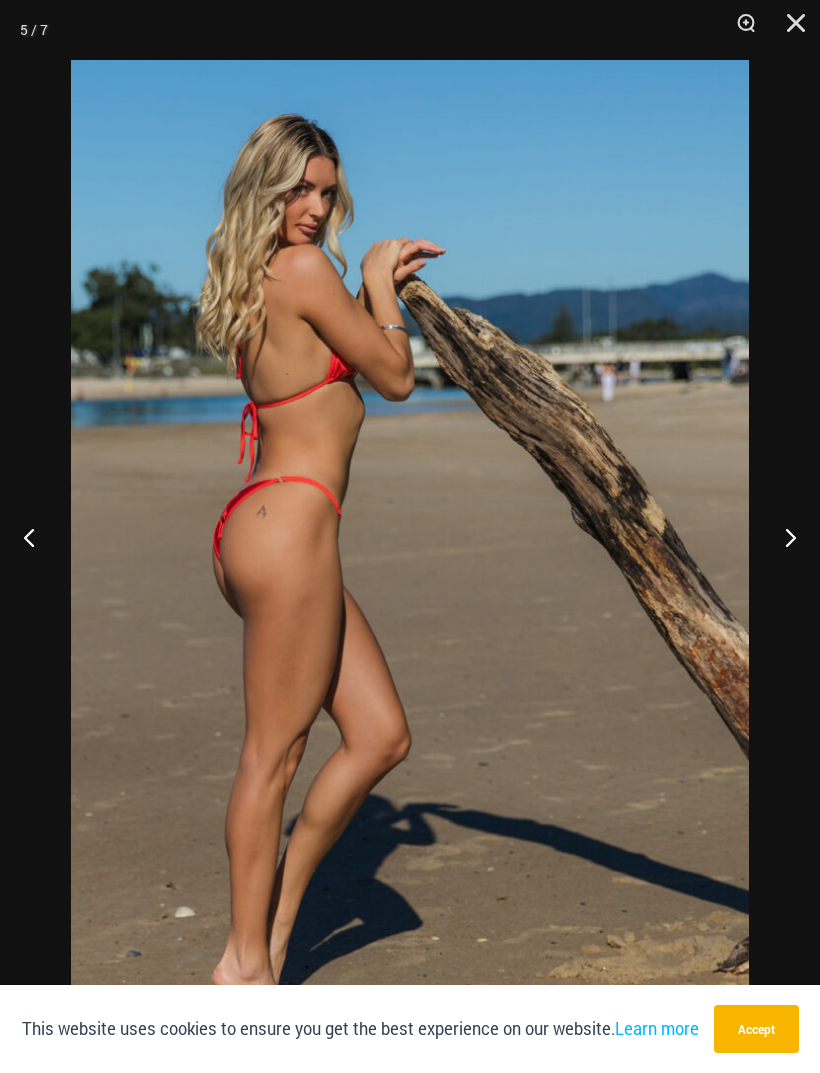 click at bounding box center (782, 537) 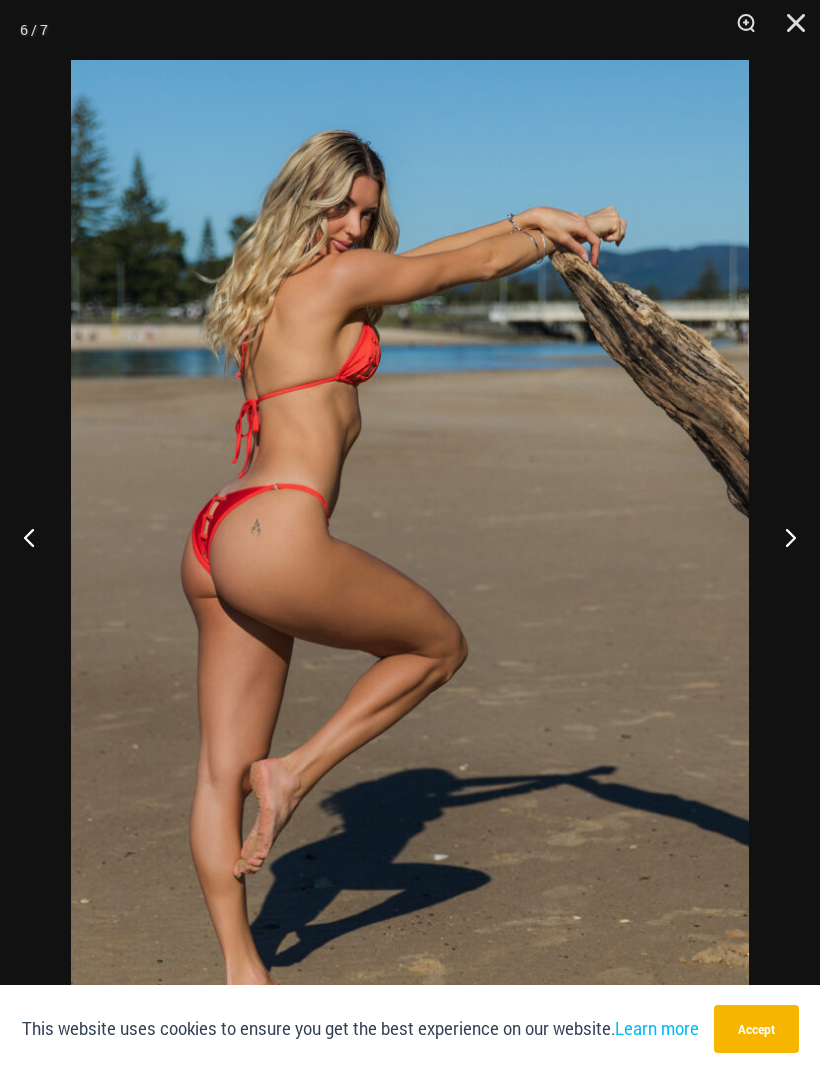 click at bounding box center (782, 537) 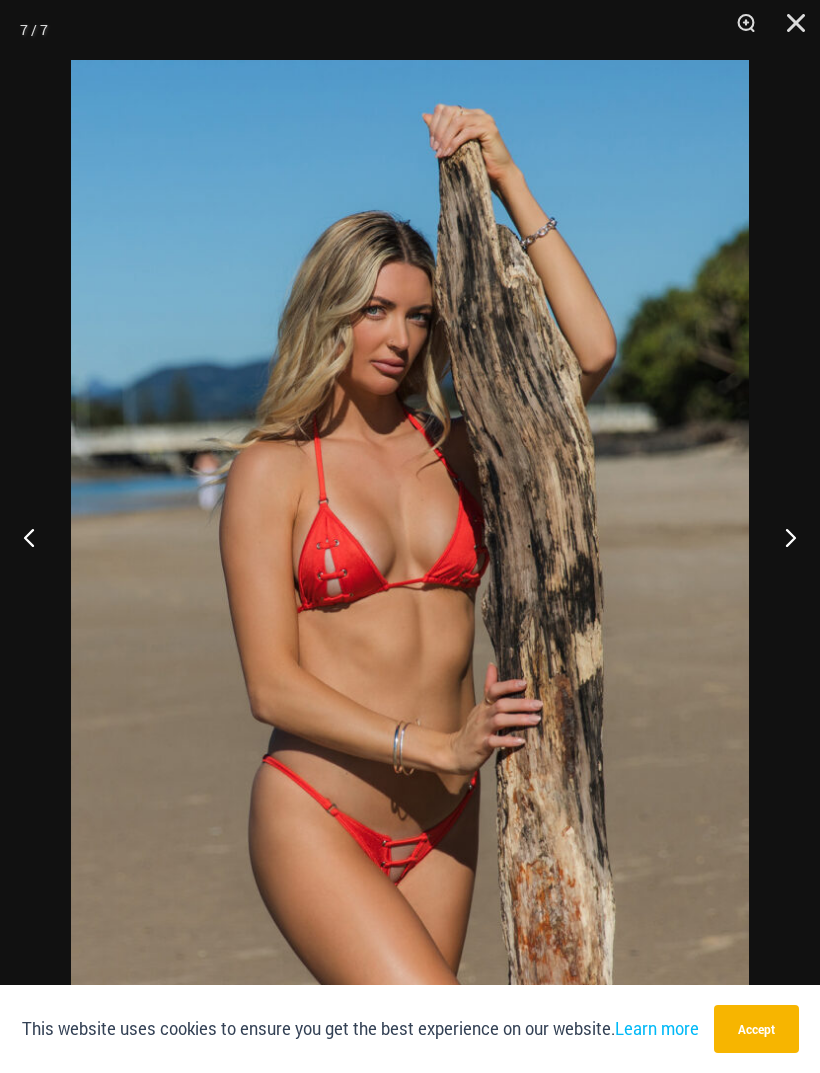 click at bounding box center [782, 537] 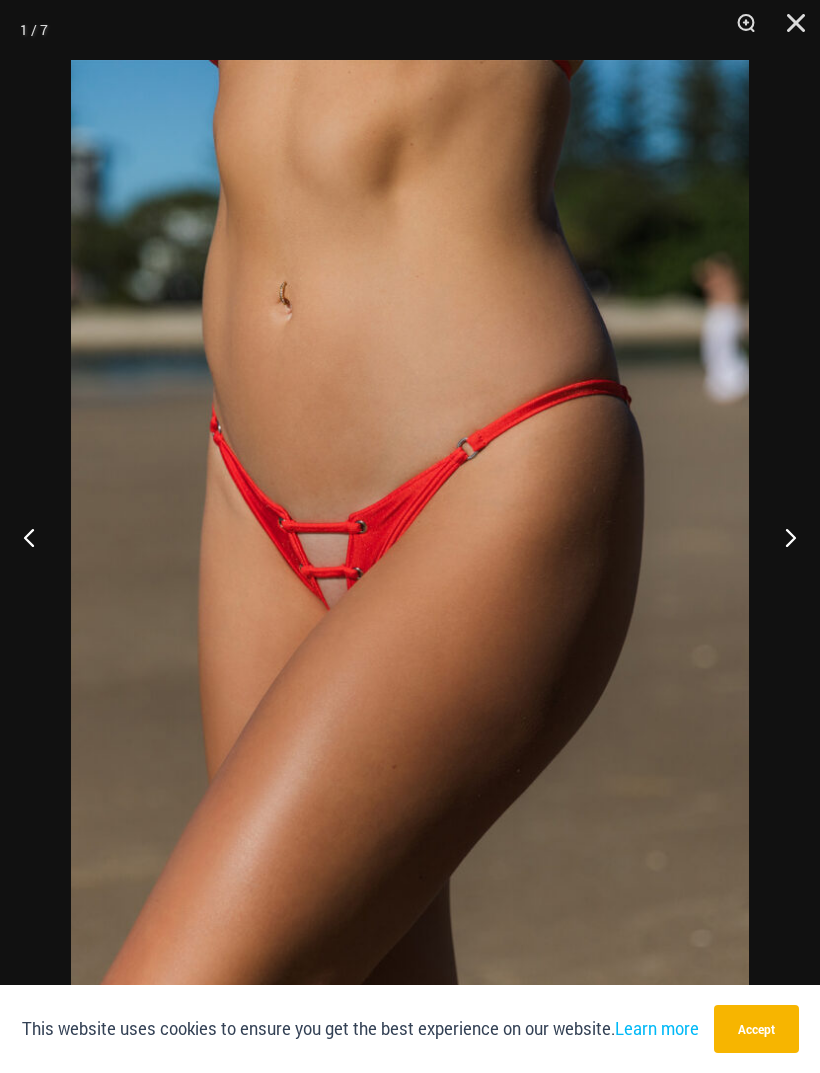 click at bounding box center (782, 537) 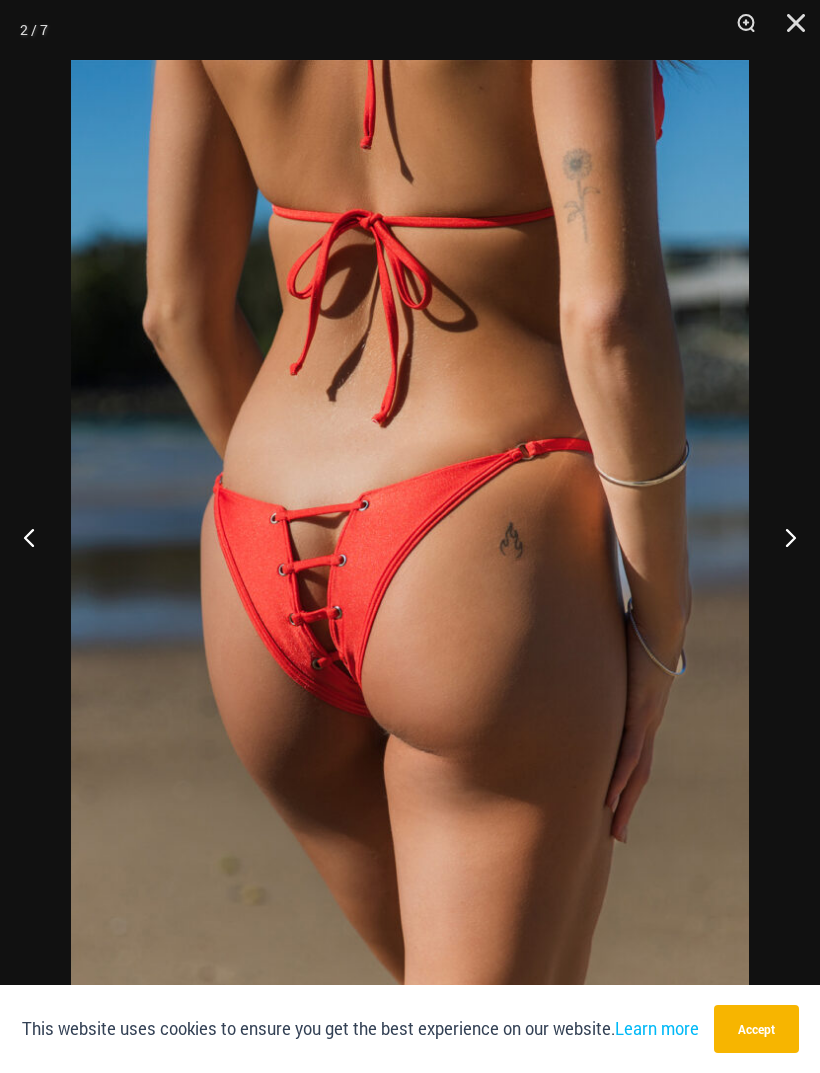 click at bounding box center (789, 30) 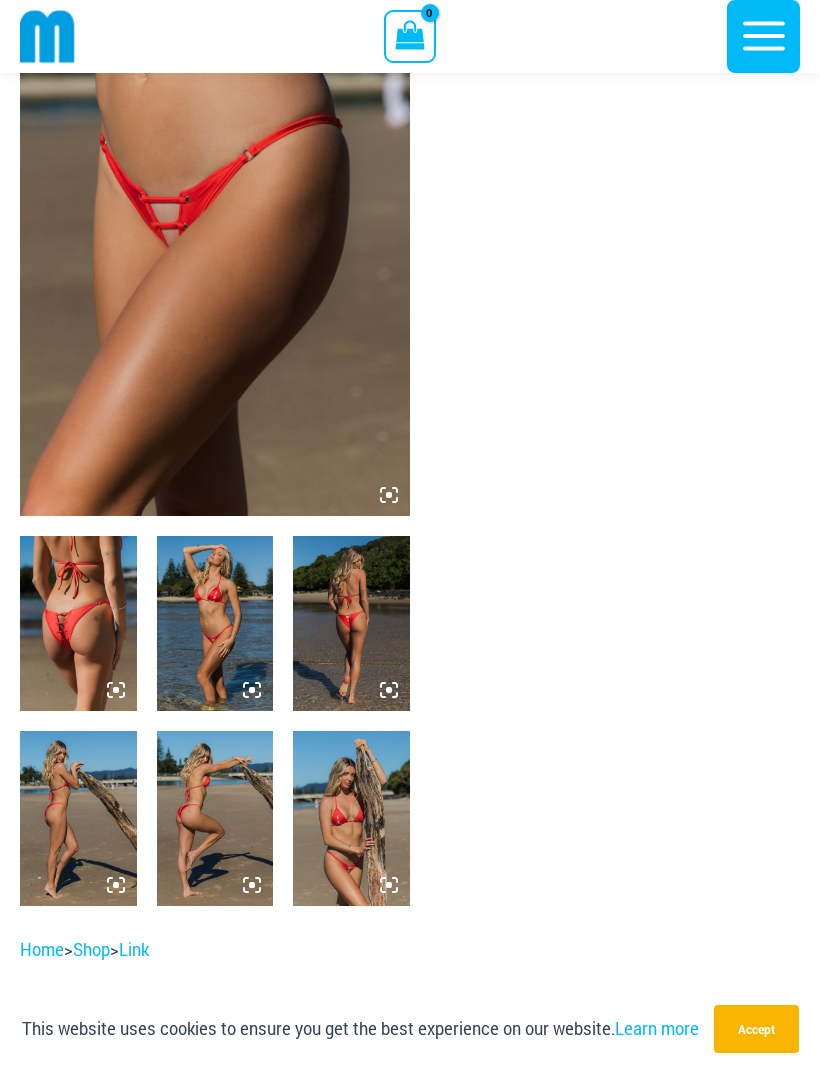 scroll, scrollTop: 0, scrollLeft: 0, axis: both 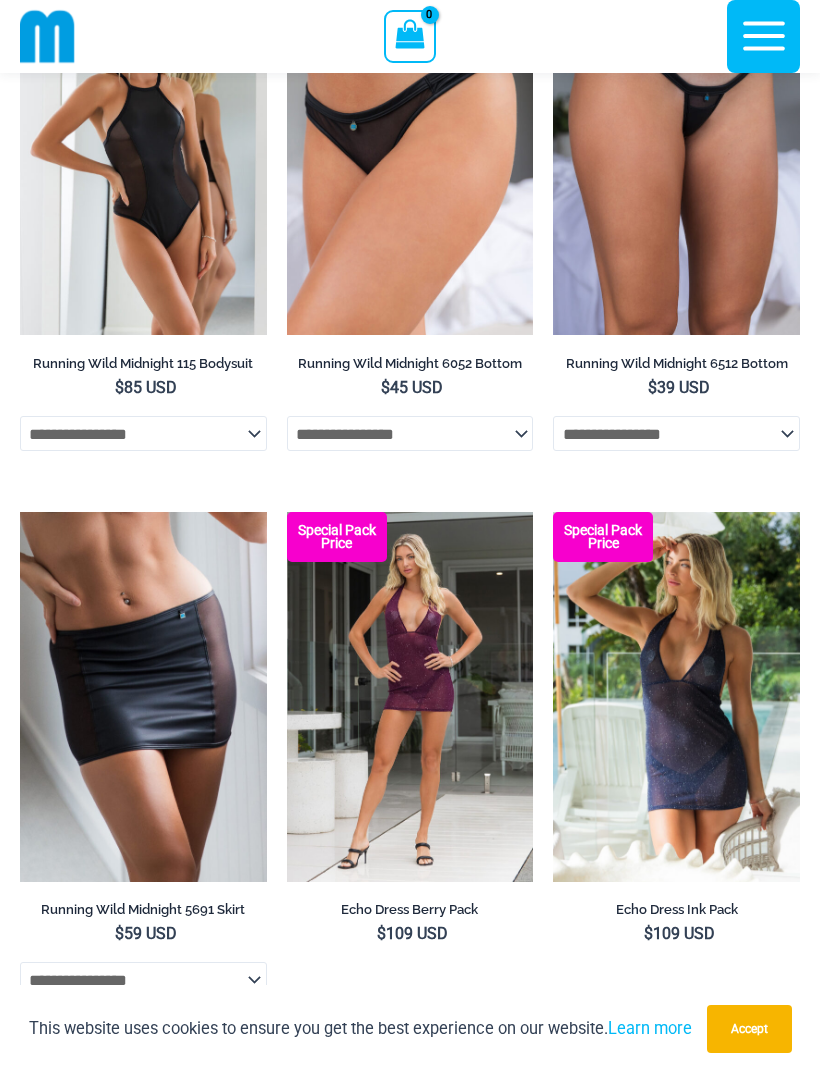click at bounding box center [553, -35] 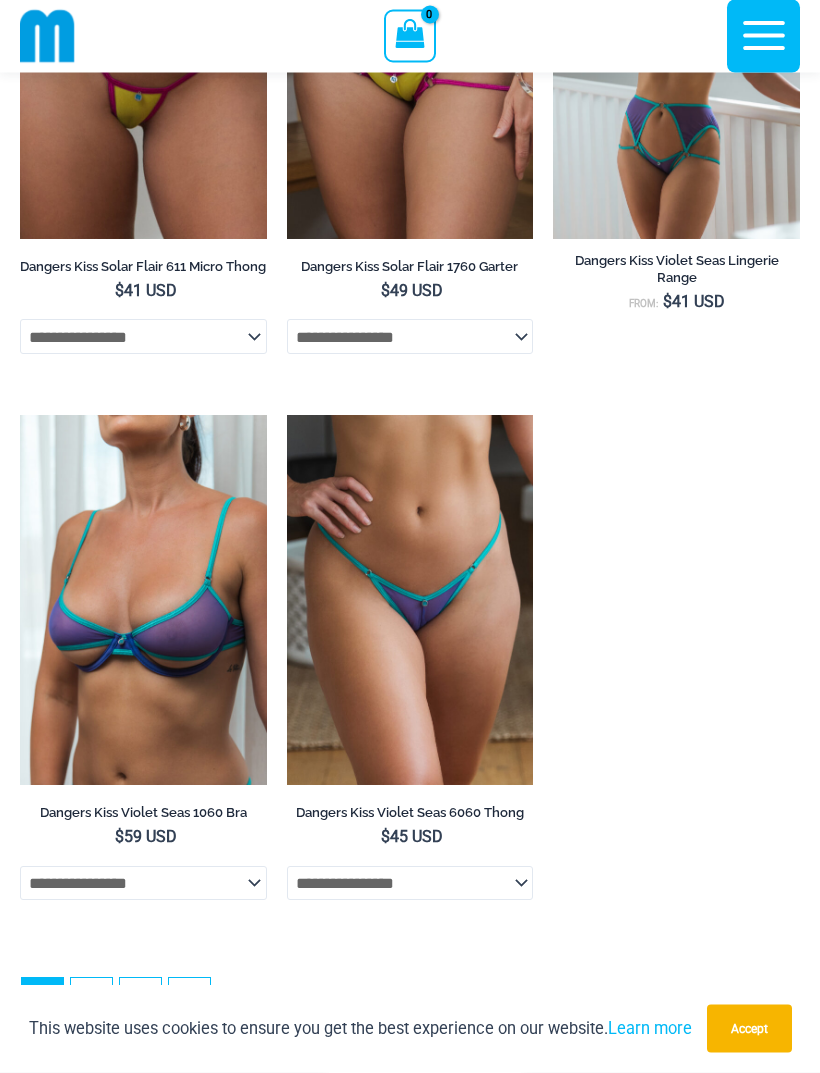 scroll, scrollTop: 5400, scrollLeft: 0, axis: vertical 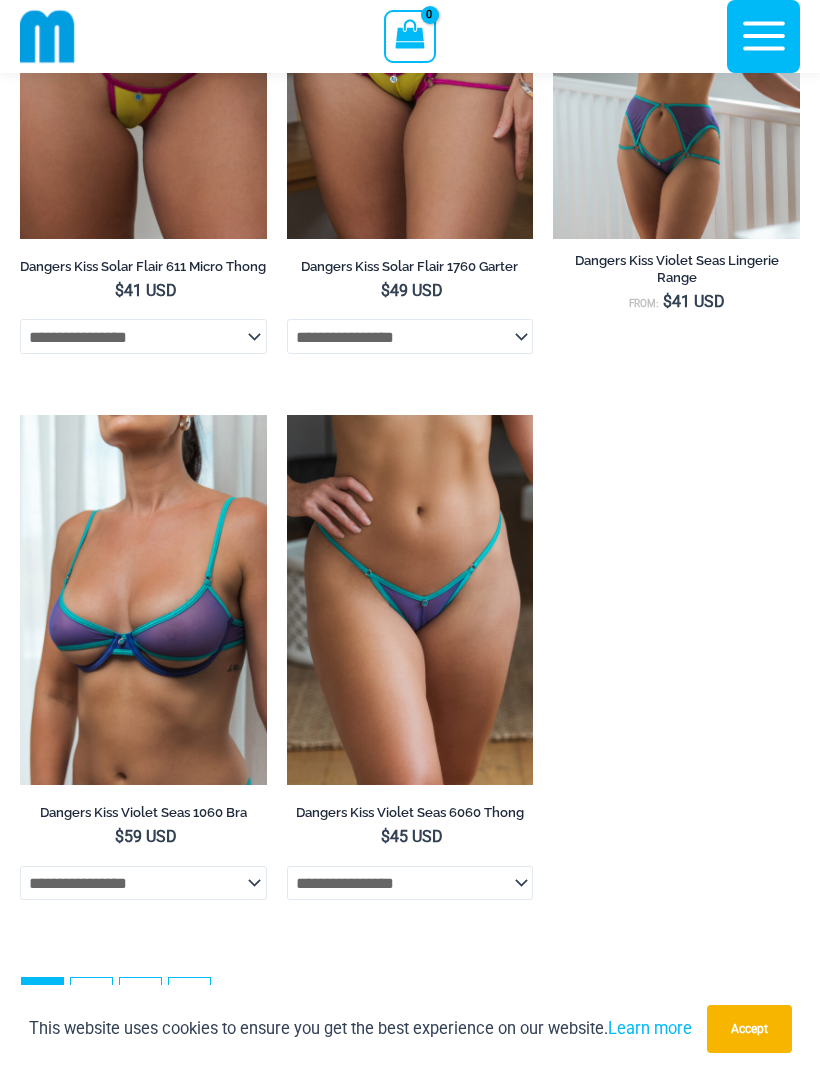 click at bounding box center [287, 415] 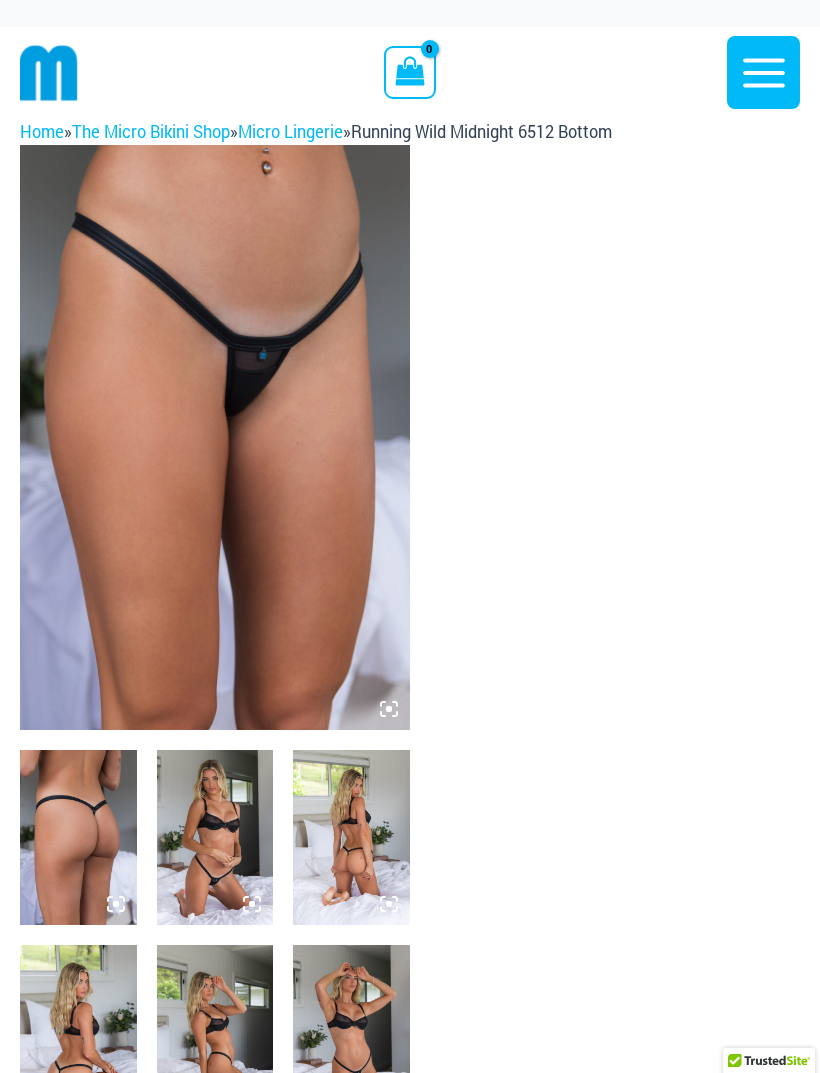 scroll, scrollTop: 0, scrollLeft: 0, axis: both 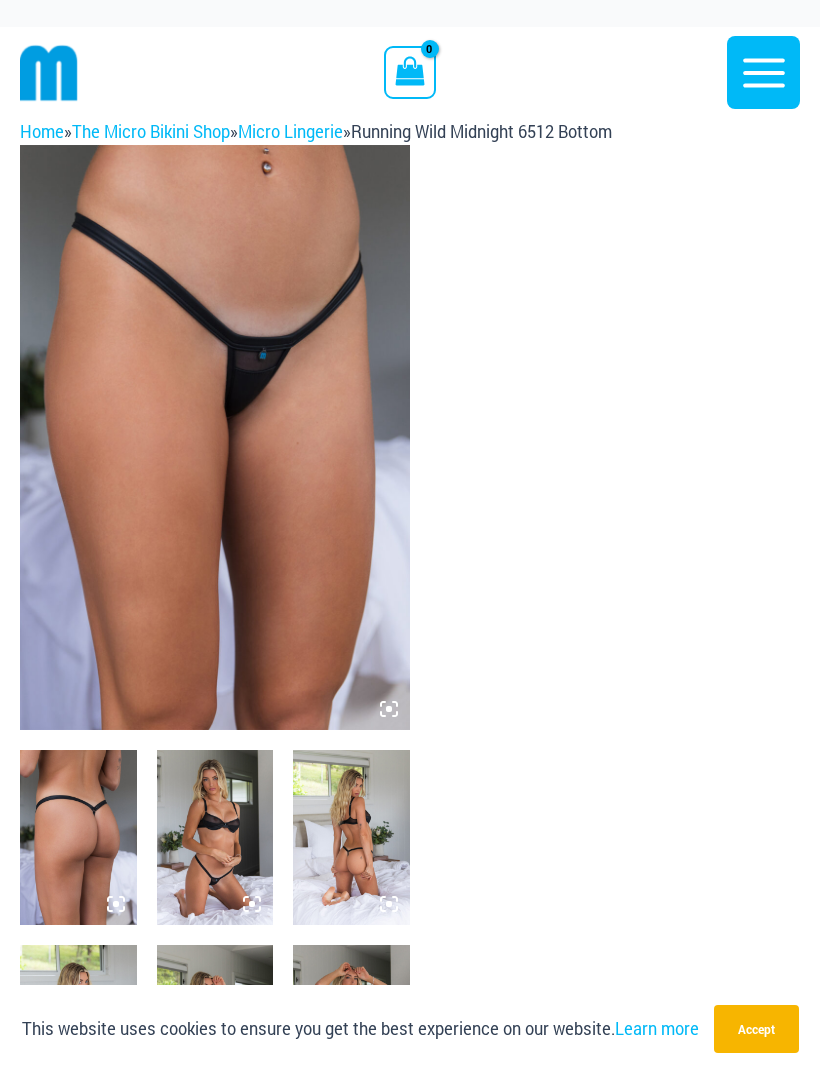 click at bounding box center (78, 837) 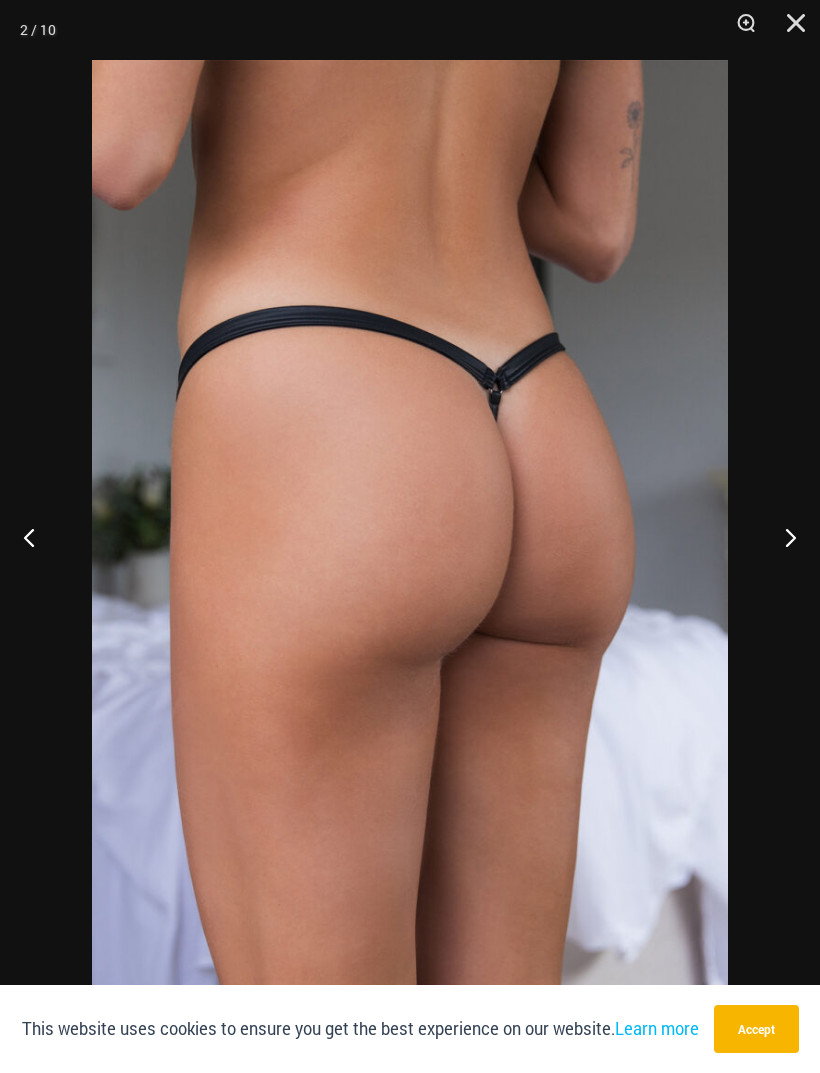 click at bounding box center [782, 537] 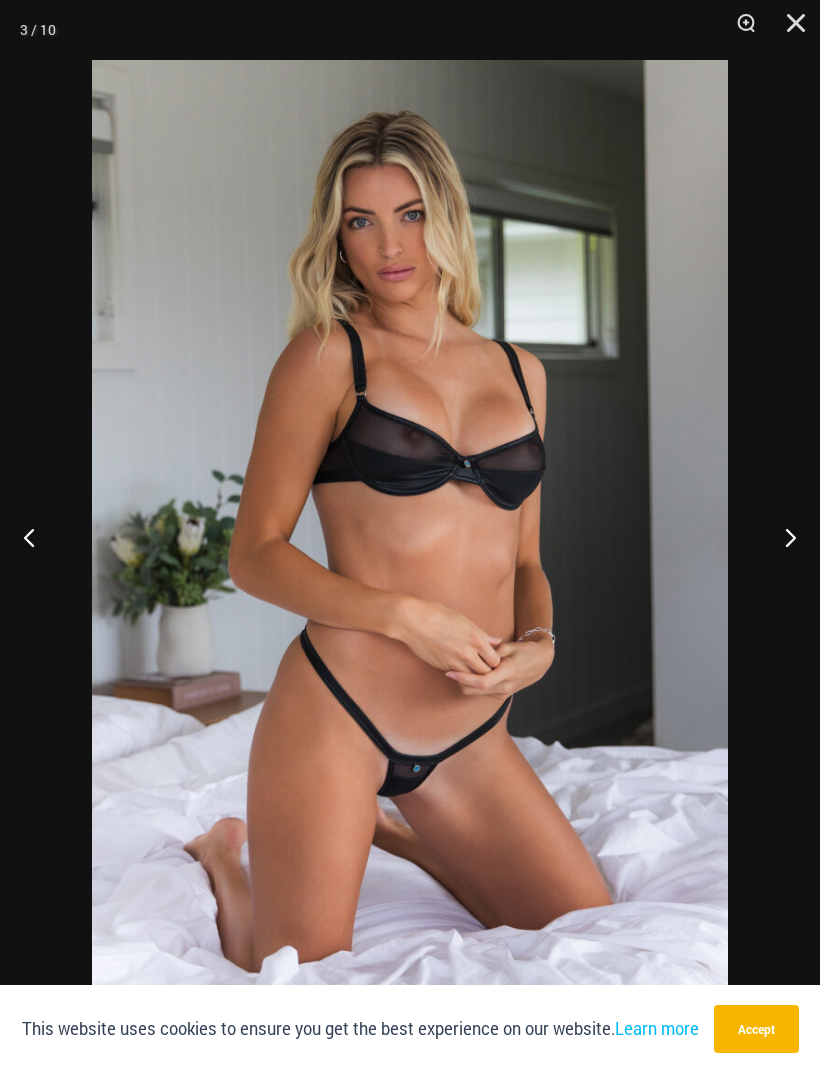 click at bounding box center [782, 537] 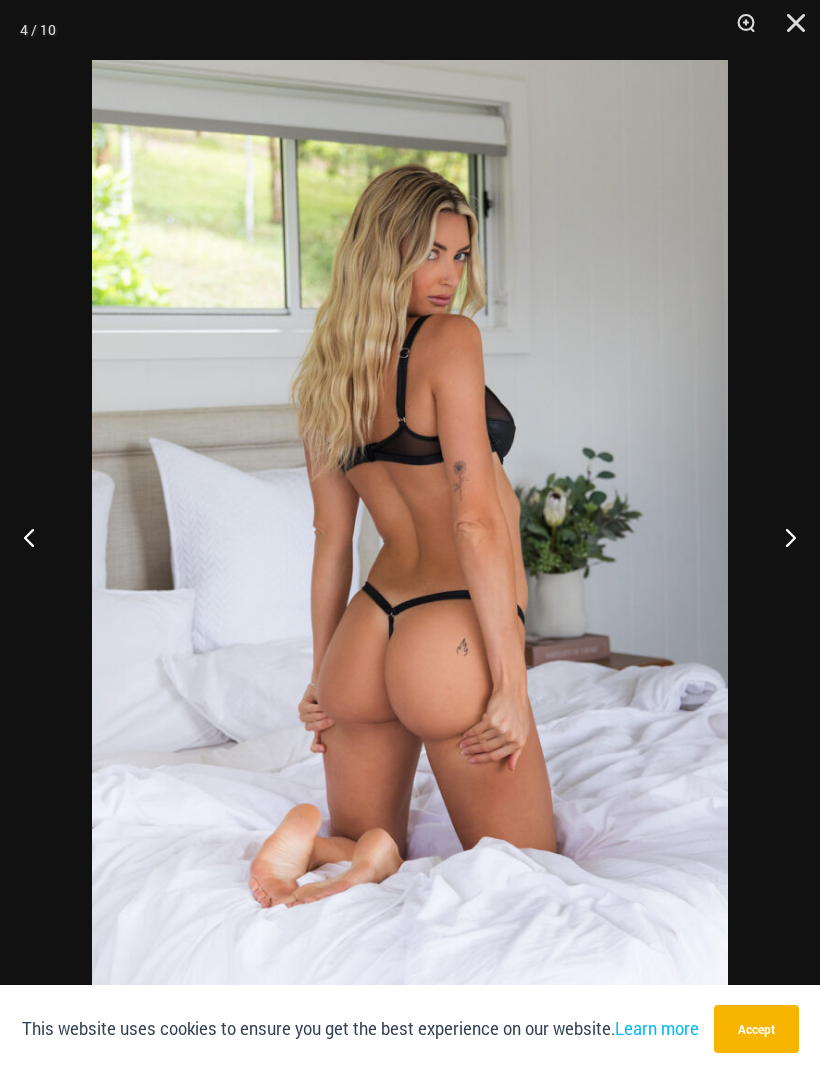 click at bounding box center (782, 537) 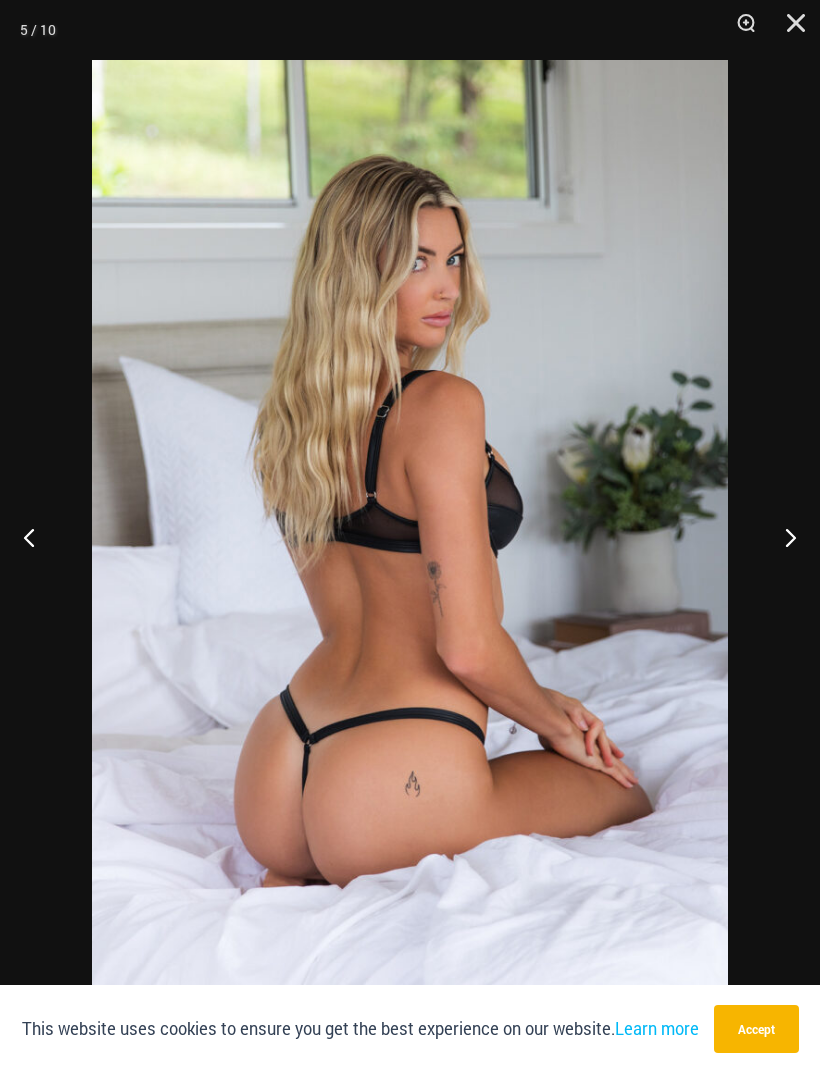 click at bounding box center [782, 537] 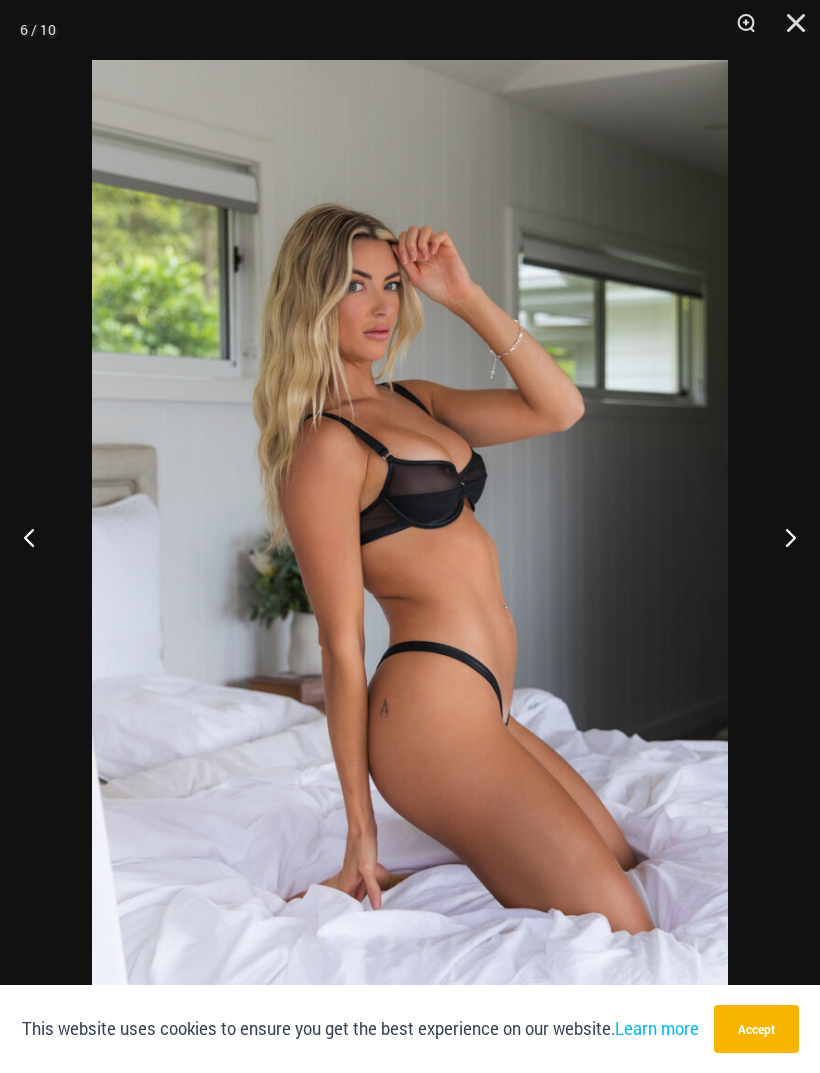 click at bounding box center (782, 537) 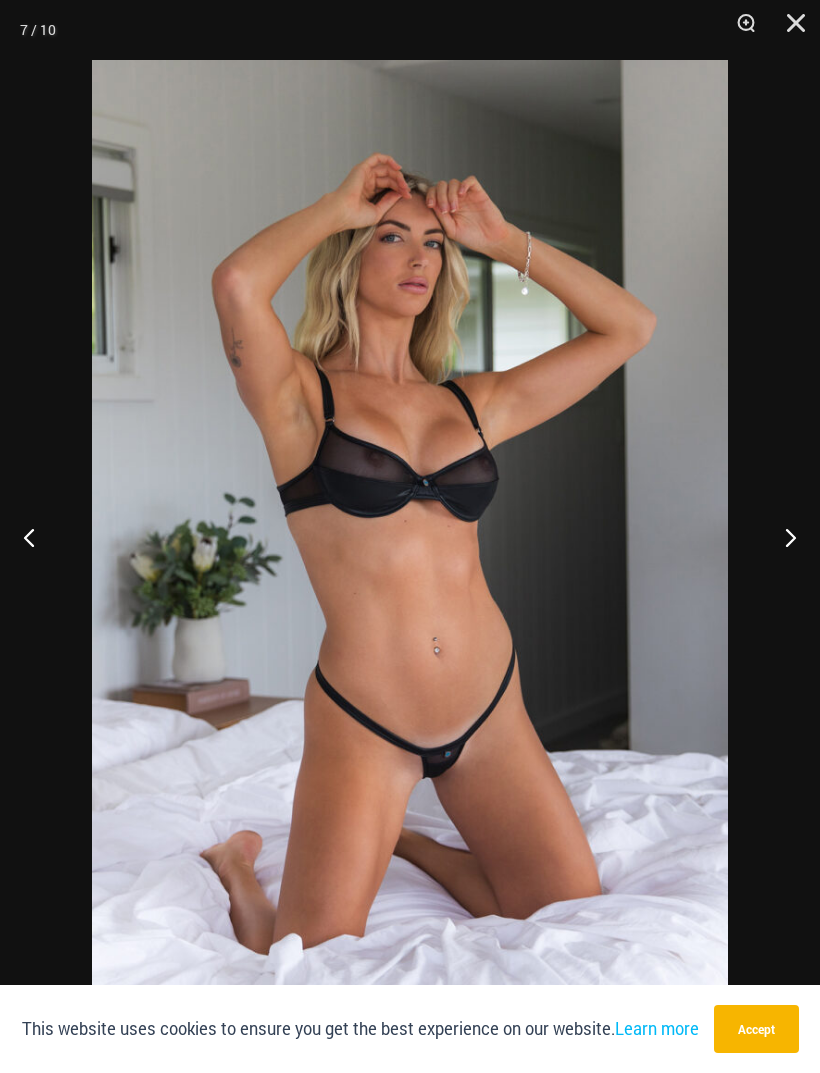 click at bounding box center [782, 537] 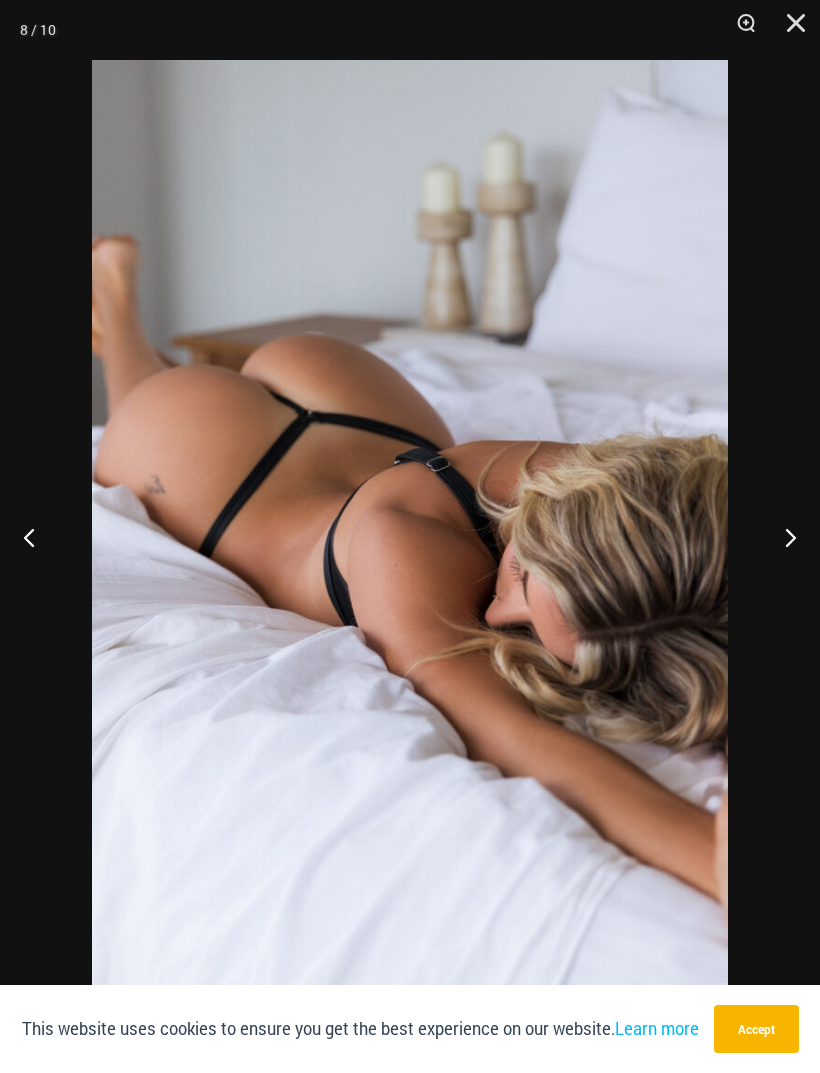 click at bounding box center [782, 537] 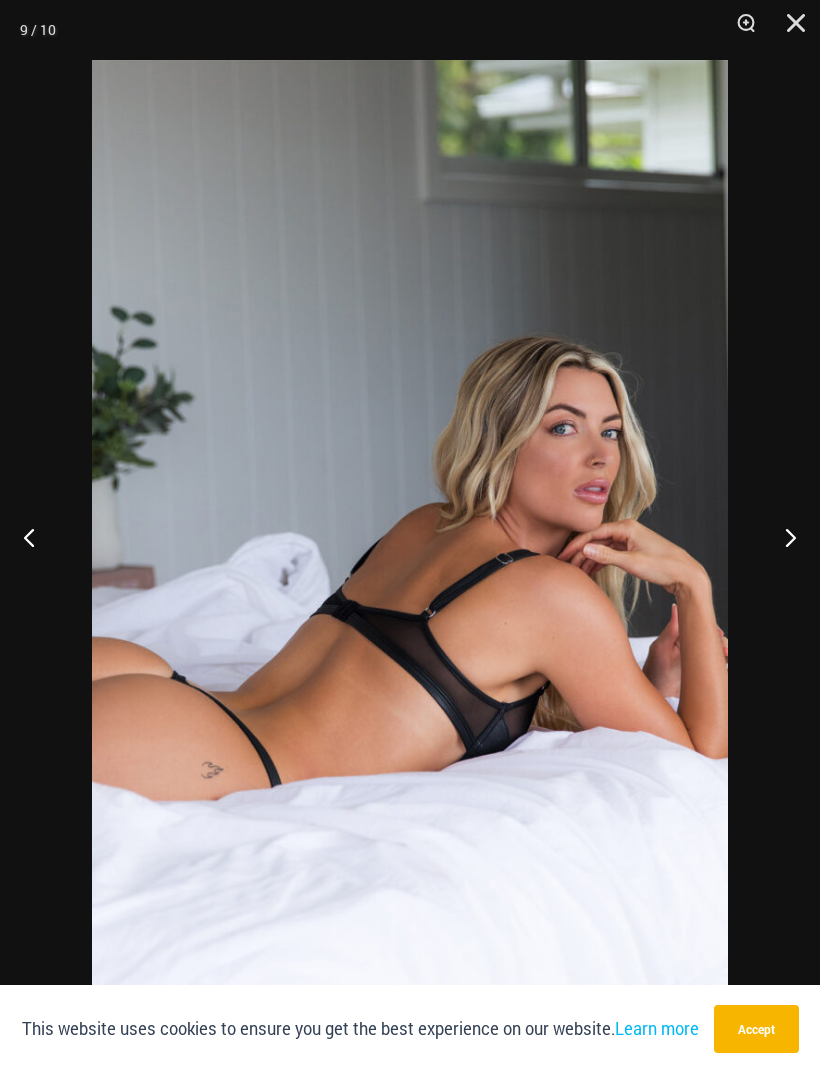 click at bounding box center (782, 537) 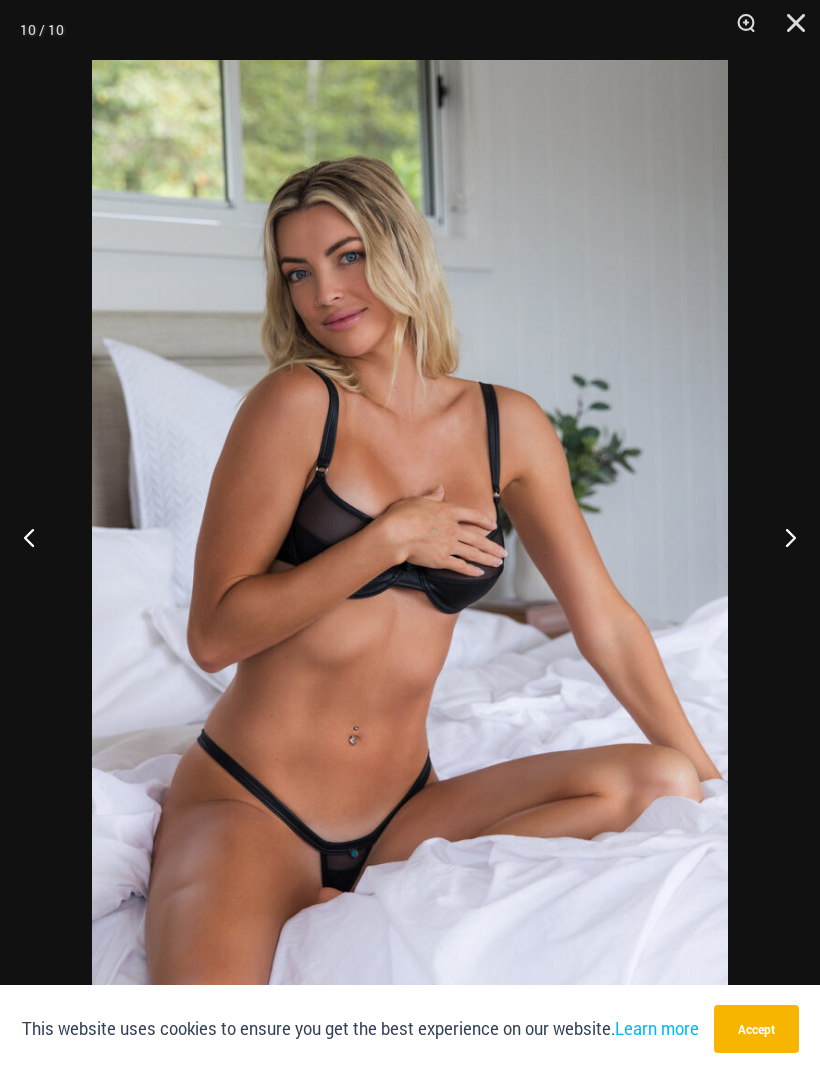 click at bounding box center [782, 537] 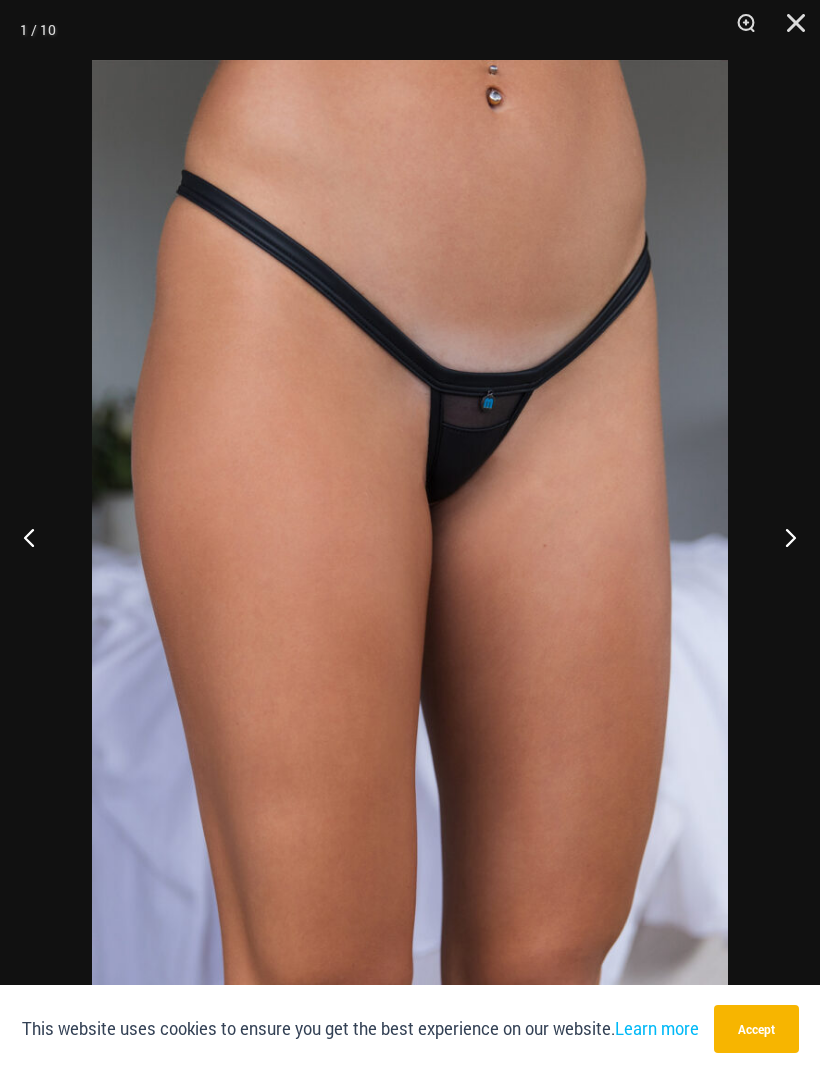 click at bounding box center (782, 537) 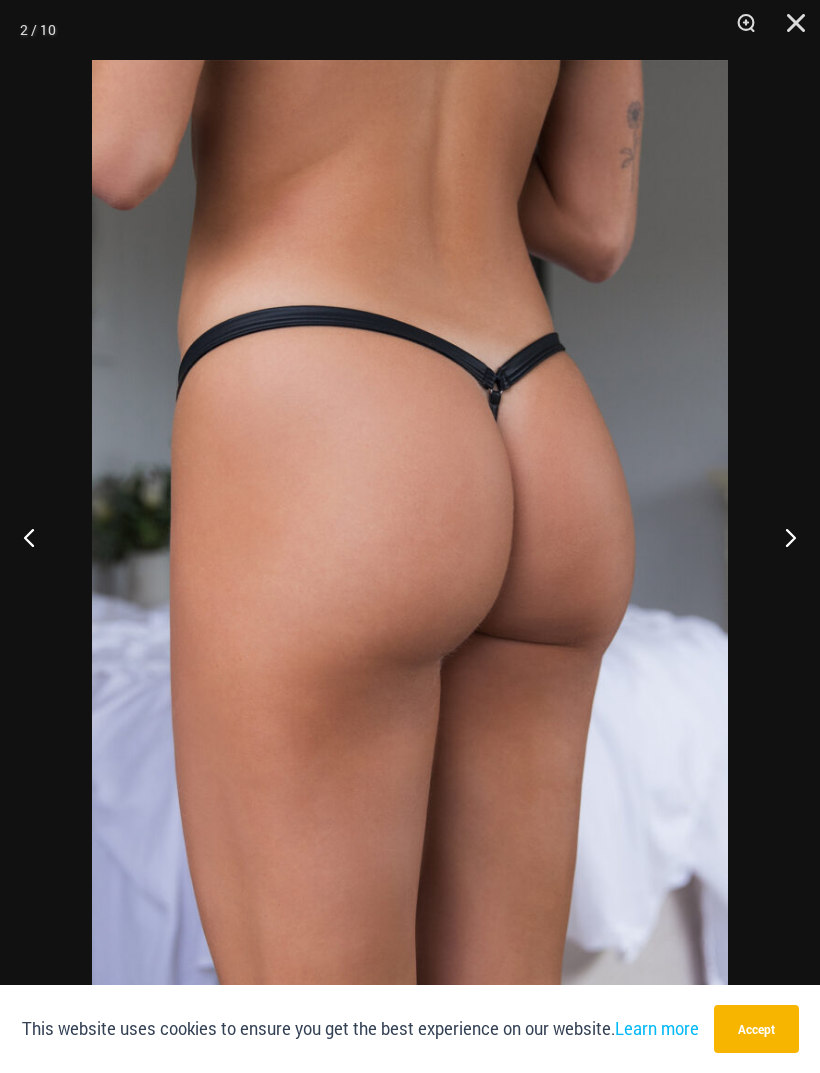 click at bounding box center (782, 537) 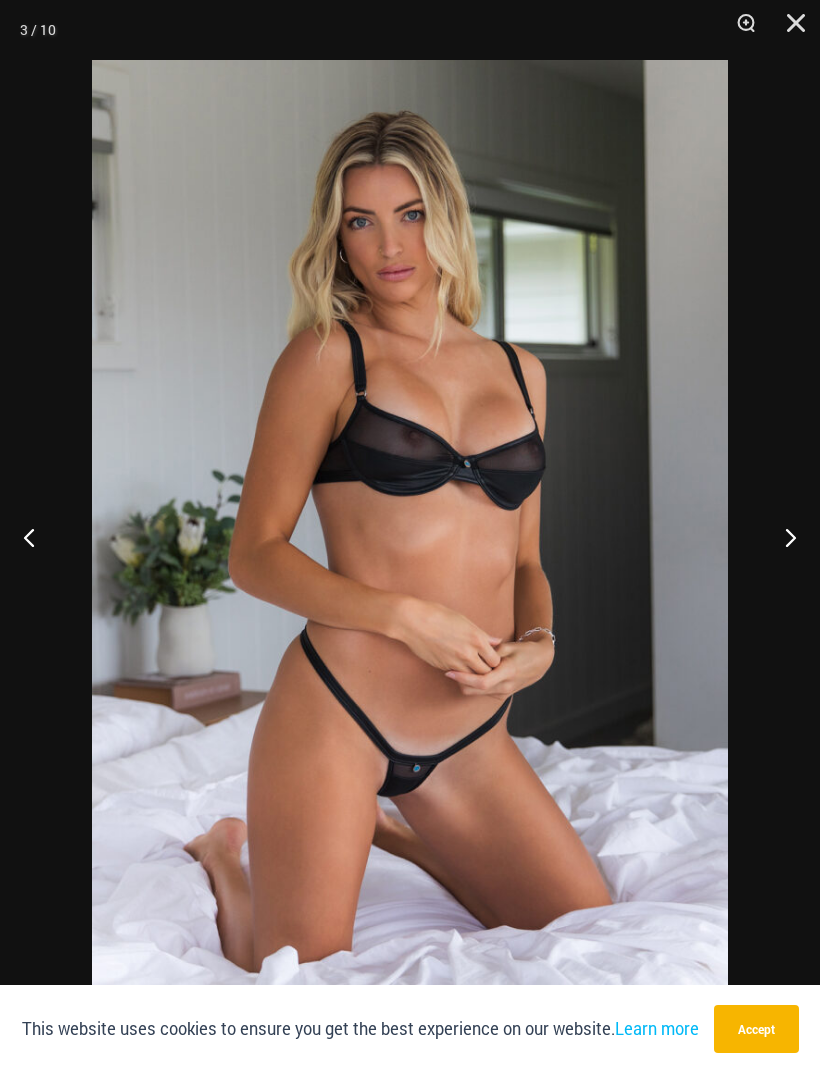 click at bounding box center (782, 537) 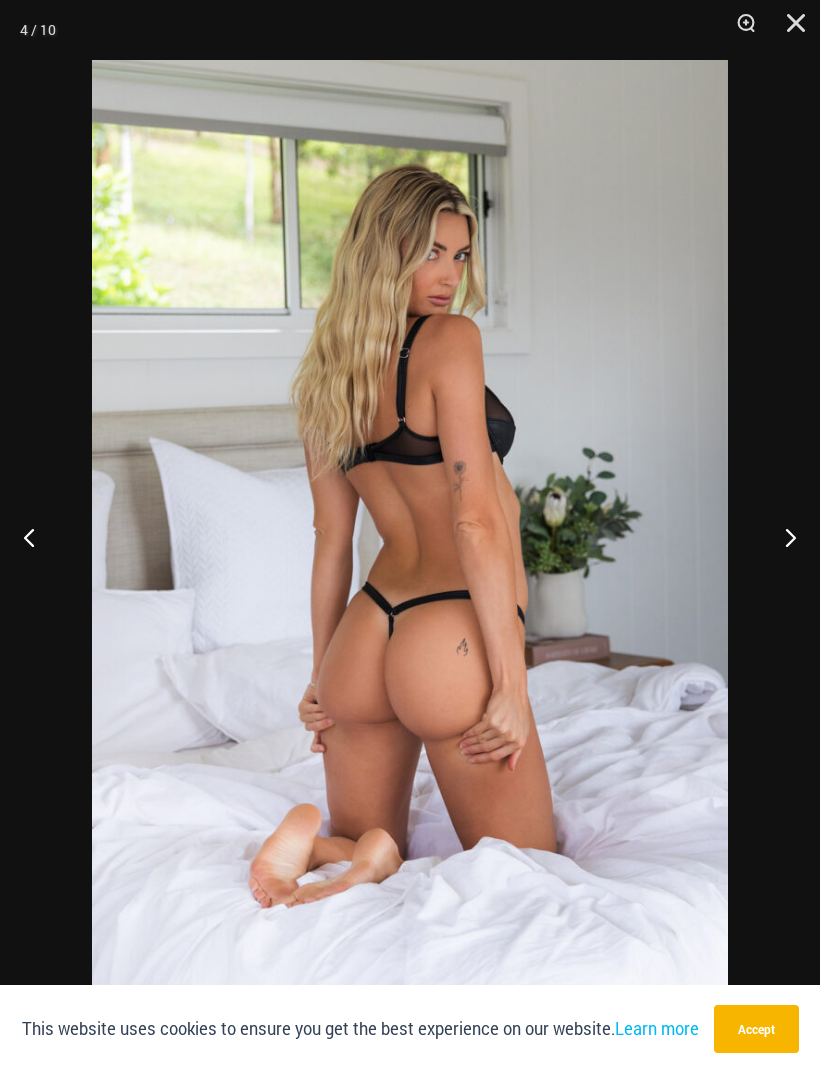 click at bounding box center (782, 537) 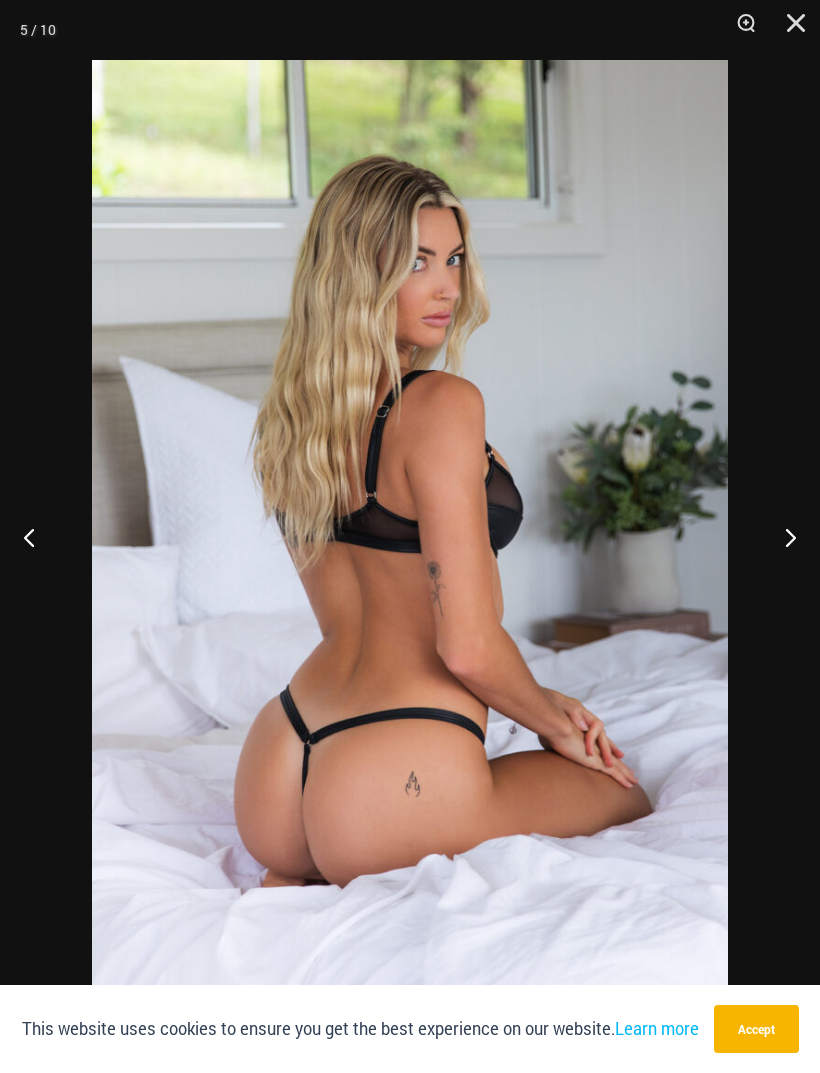click at bounding box center (782, 537) 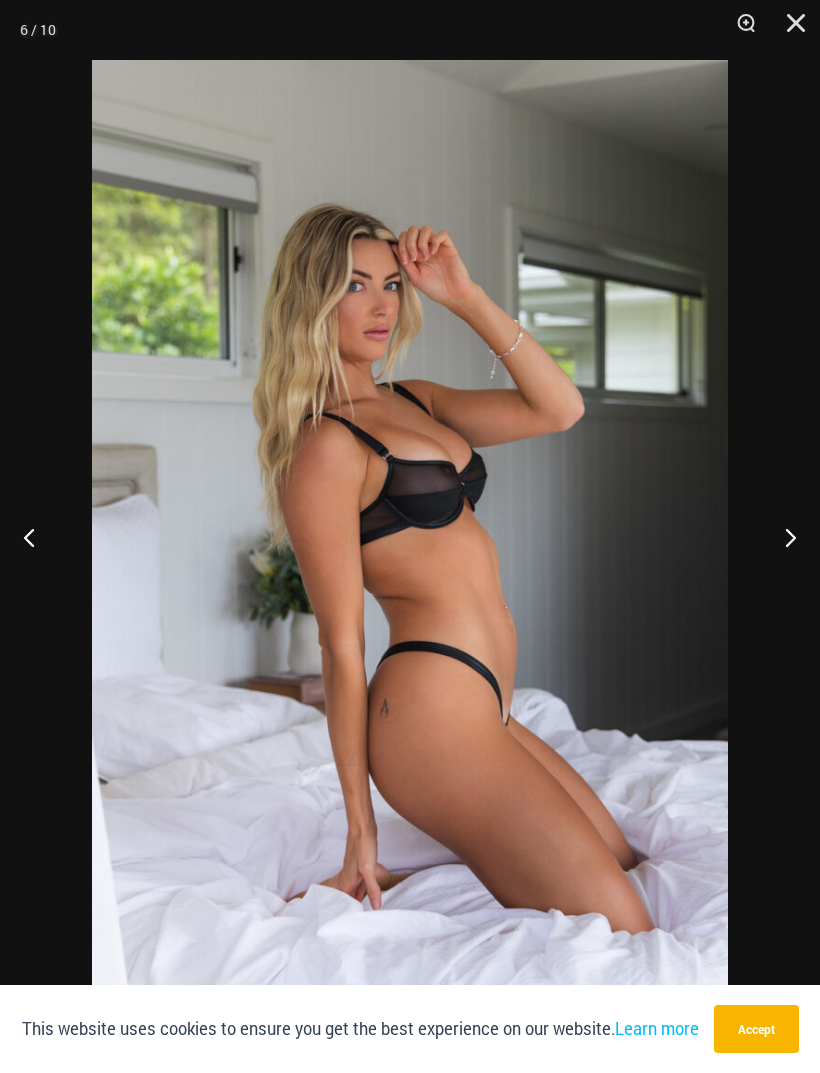 click at bounding box center [789, 30] 